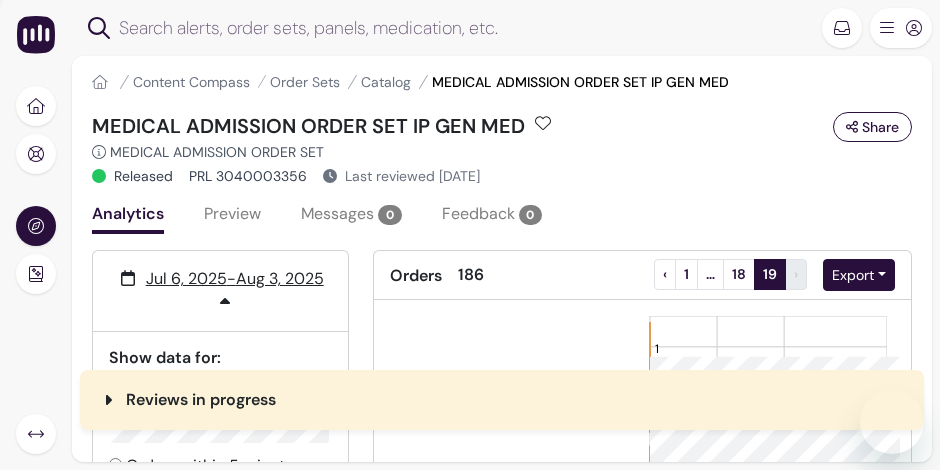 scroll, scrollTop: 0, scrollLeft: 0, axis: both 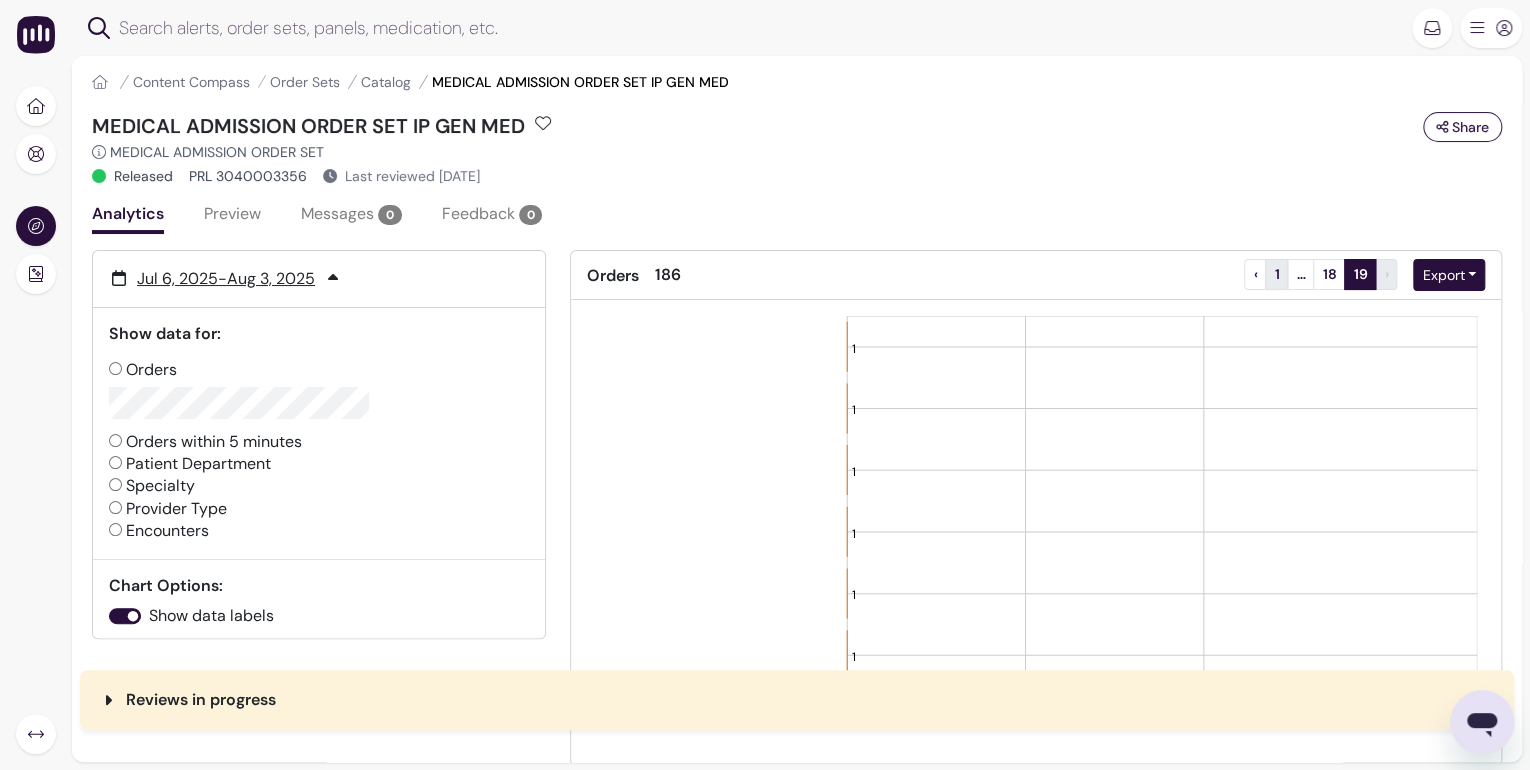 click on "1" at bounding box center (1276, 274) 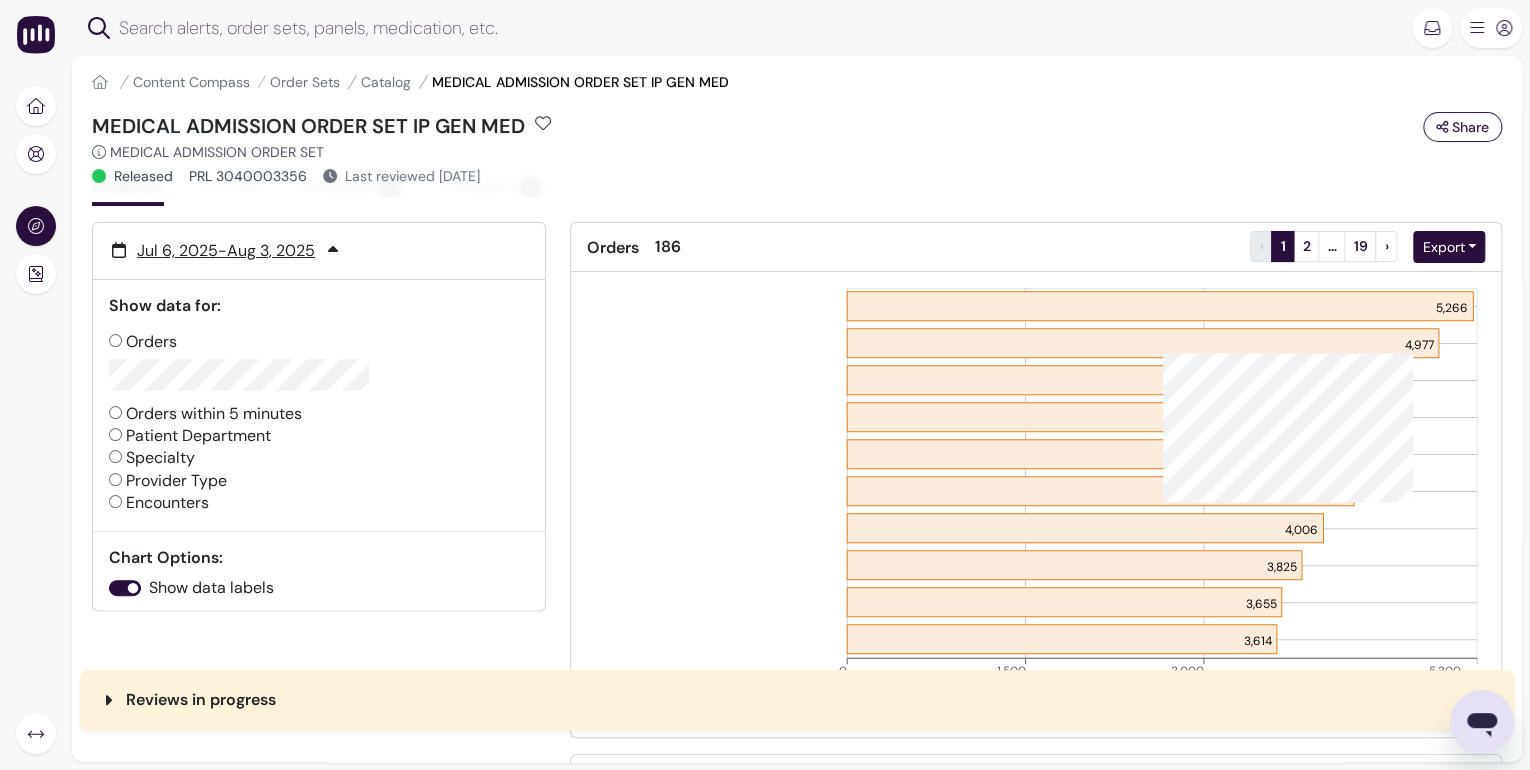 scroll, scrollTop: 0, scrollLeft: 0, axis: both 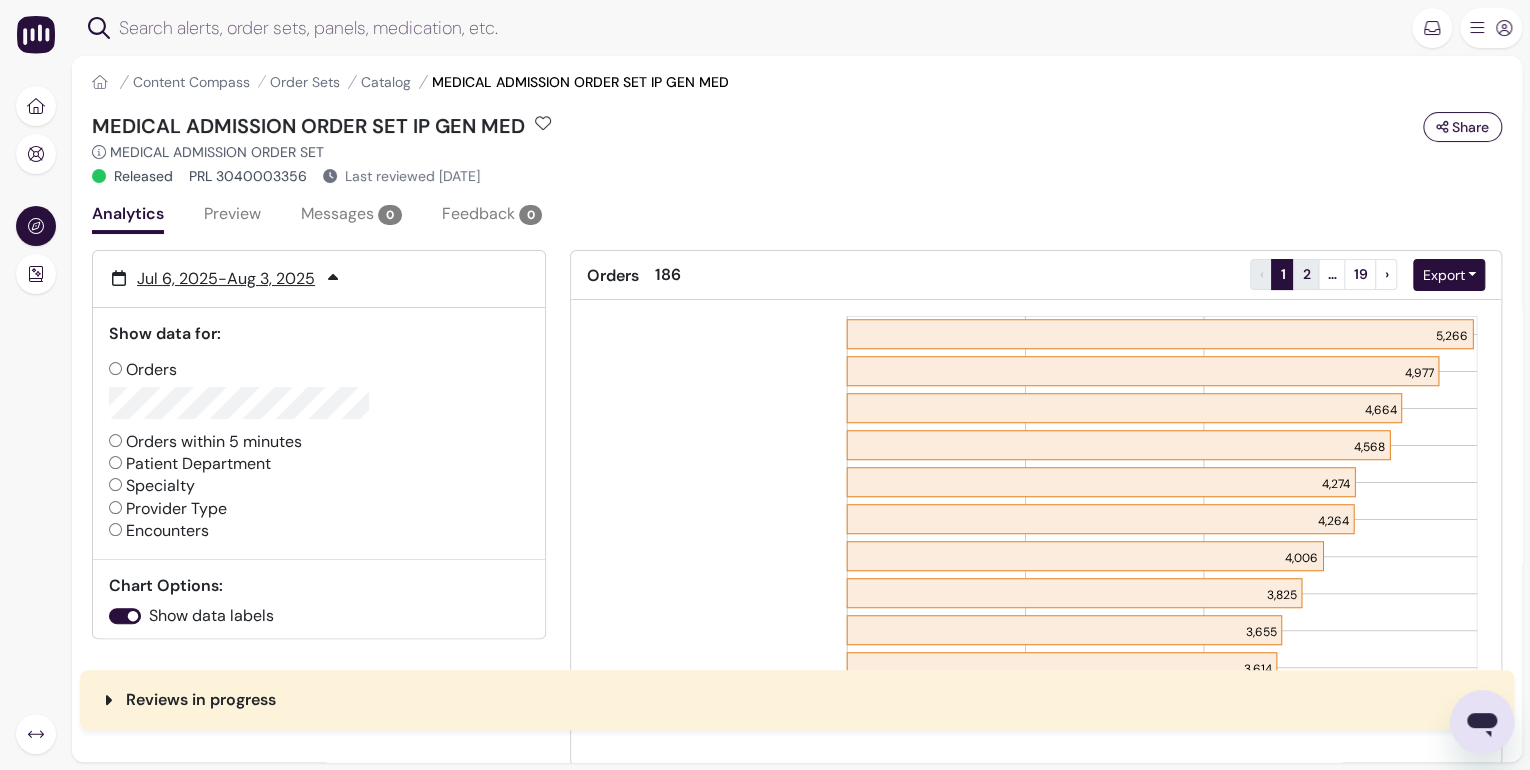 click on "2" at bounding box center [1306, 274] 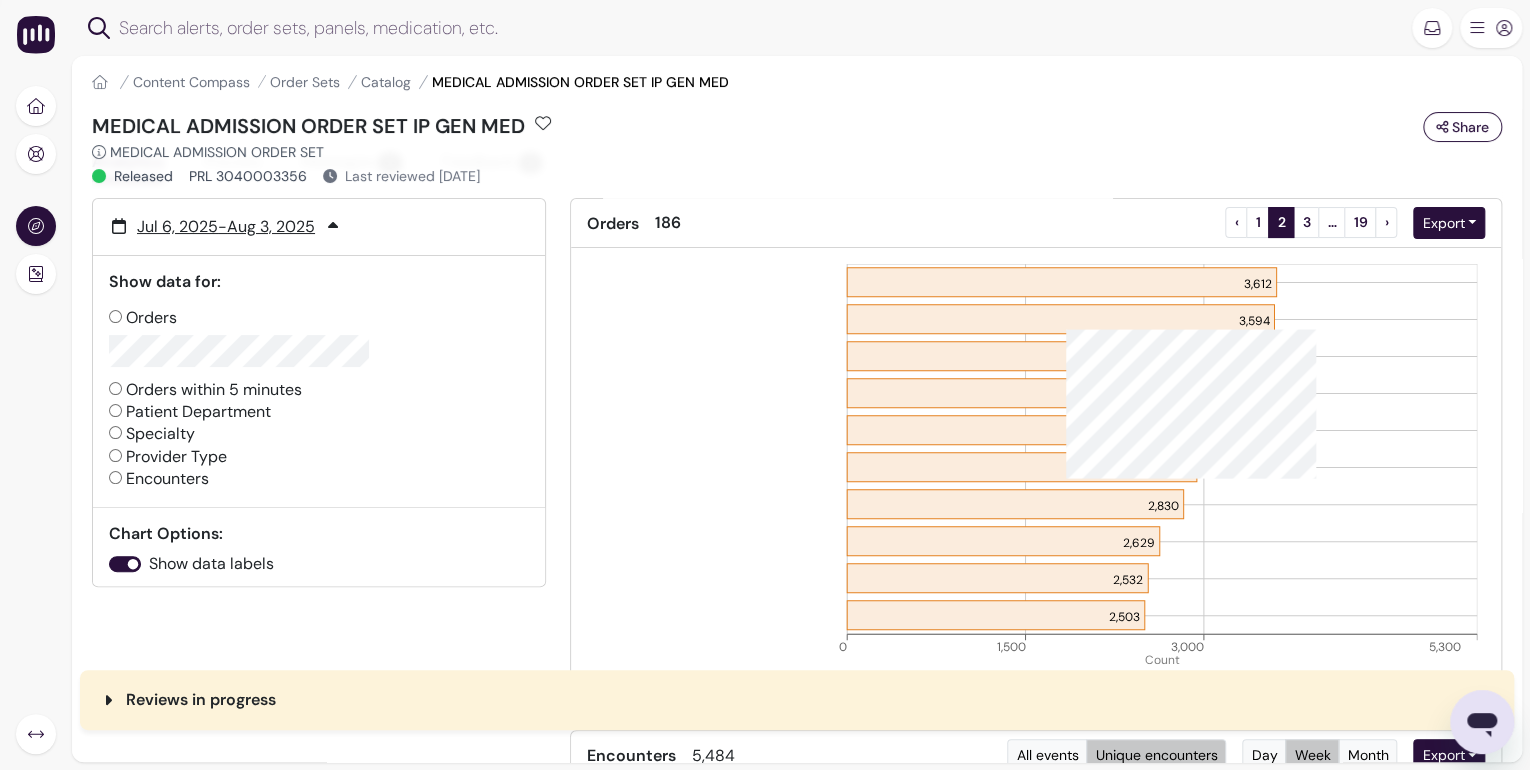 scroll, scrollTop: 80, scrollLeft: 0, axis: vertical 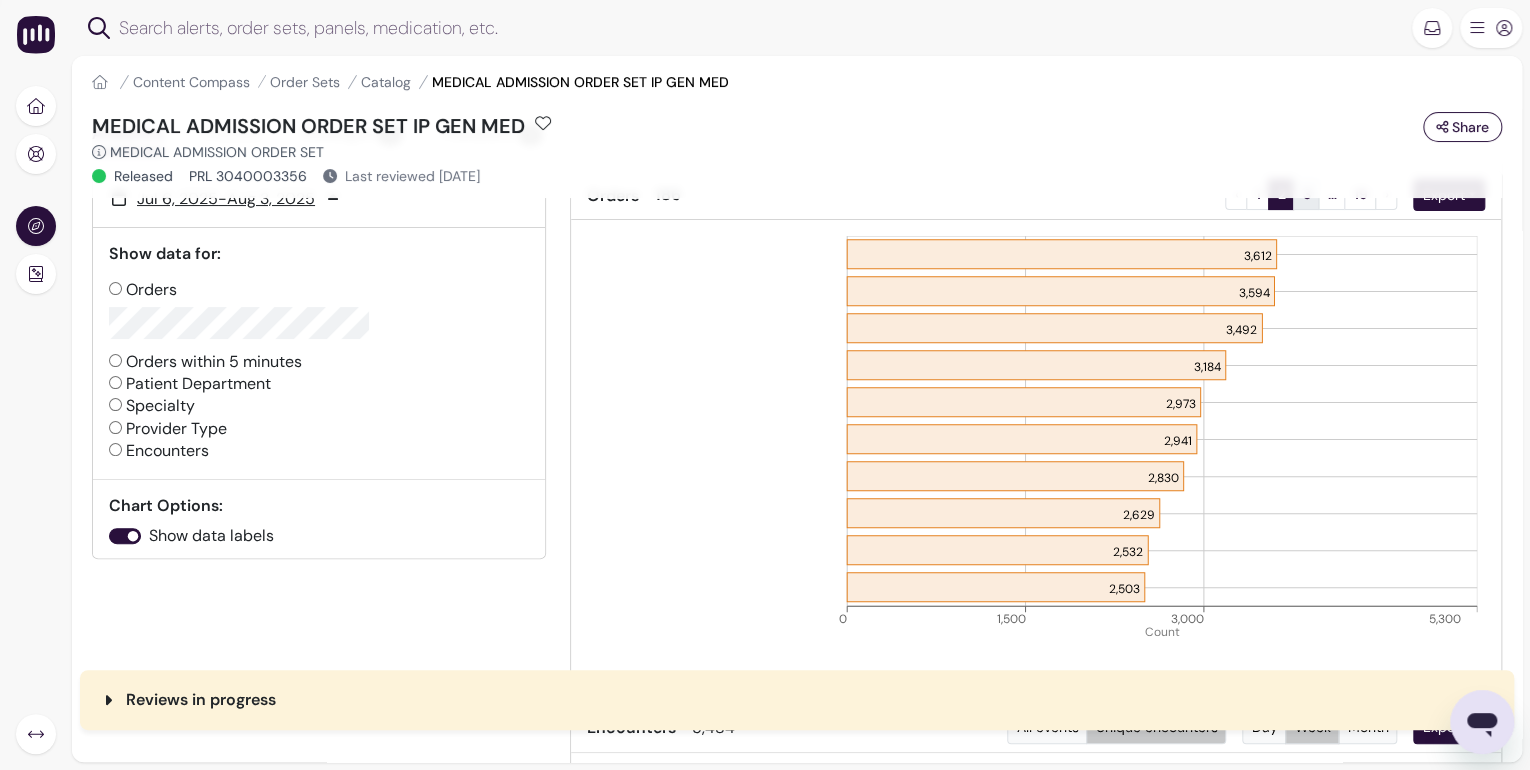 click on "3" at bounding box center [1306, 194] 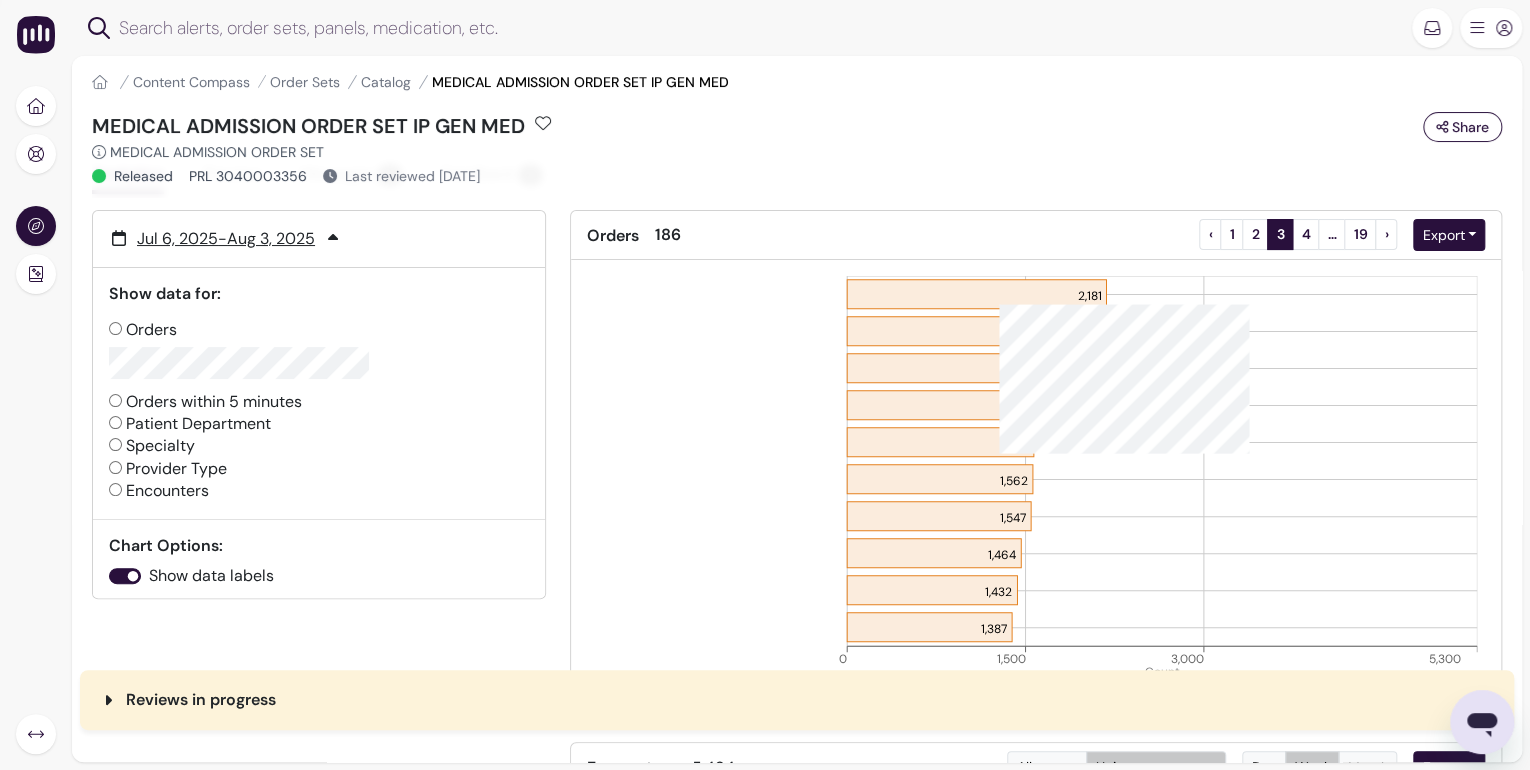 scroll, scrollTop: 80, scrollLeft: 0, axis: vertical 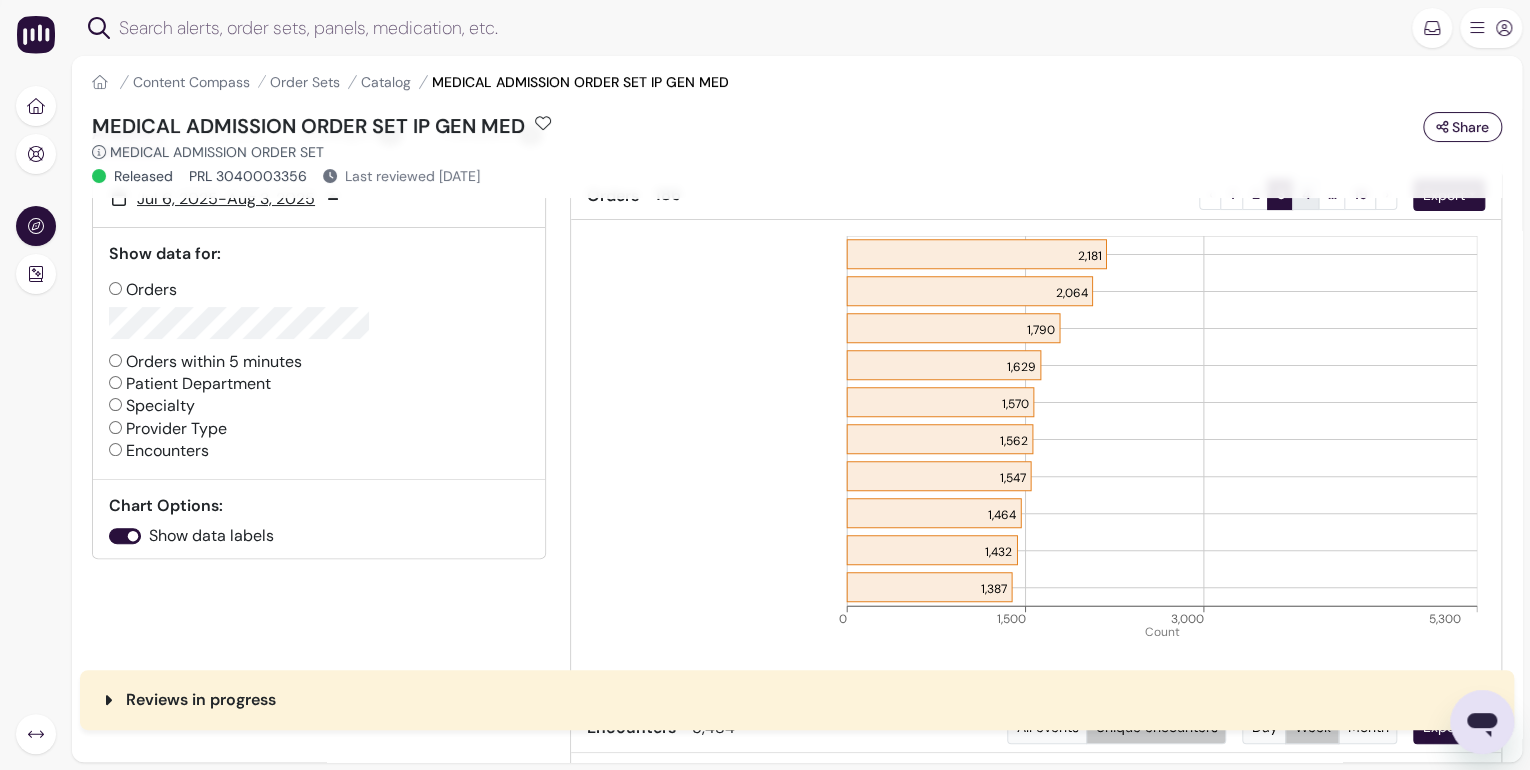 click on "4" at bounding box center [1305, 194] 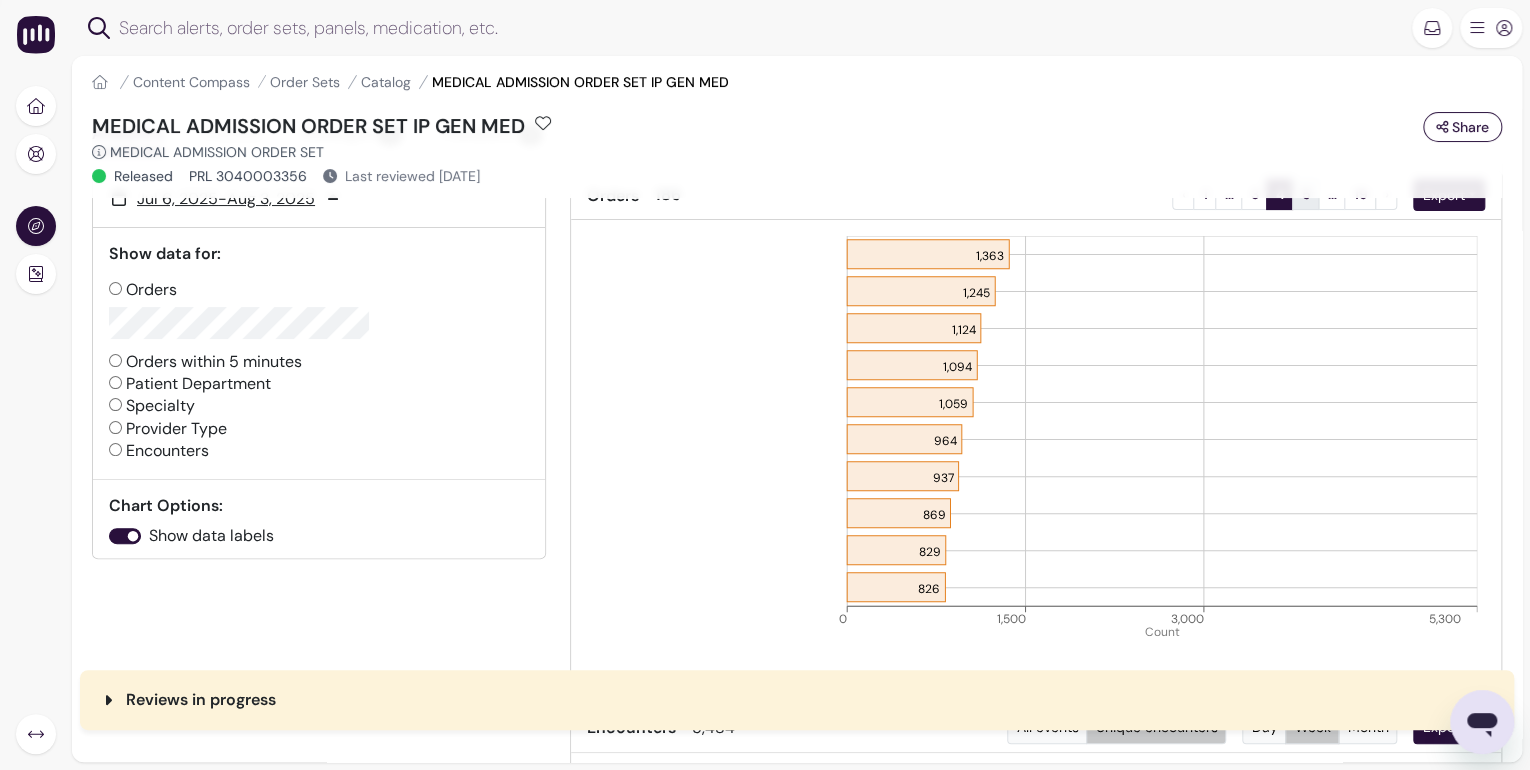 click on "5" at bounding box center (1305, 194) 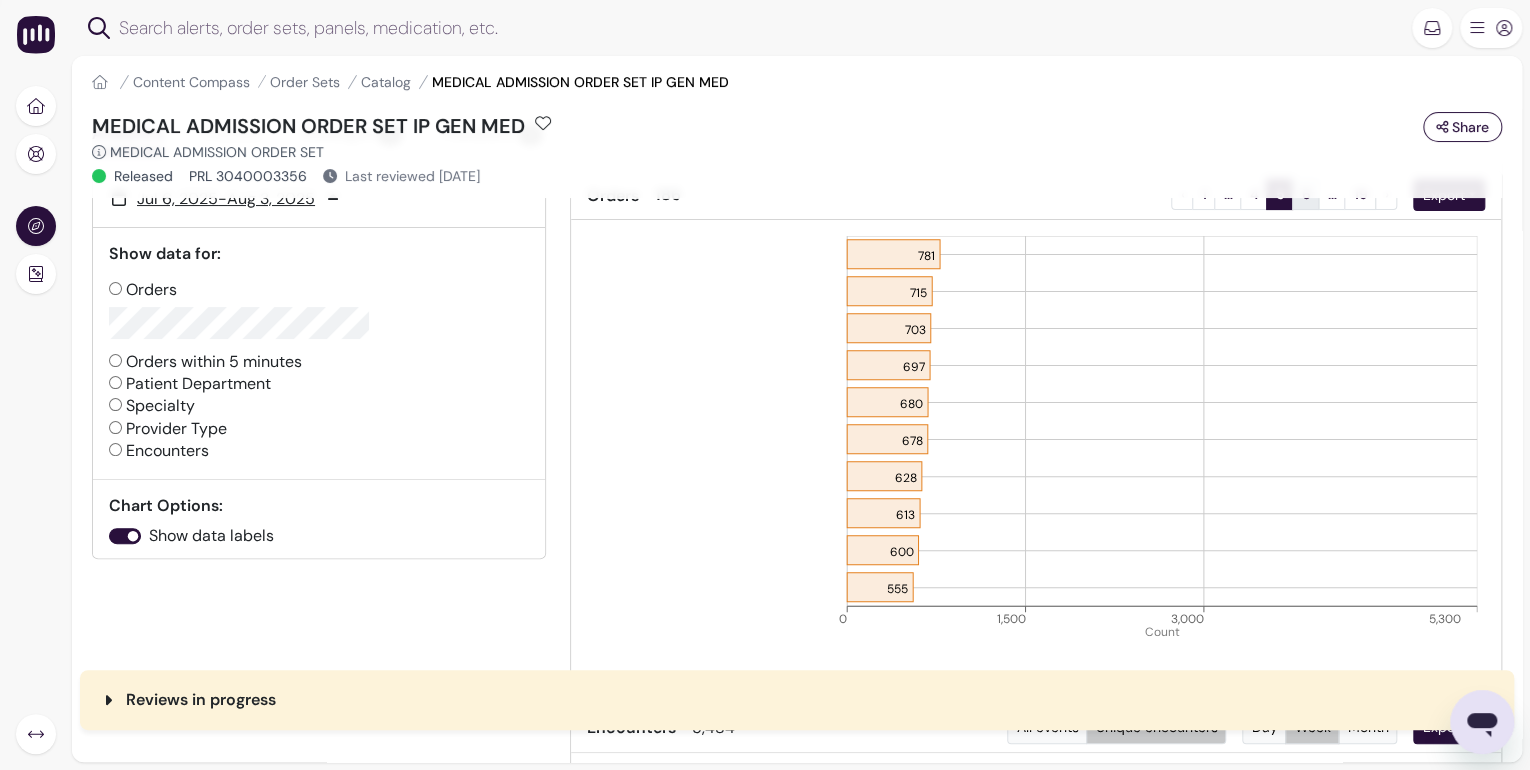 click on "6" at bounding box center [1305, 194] 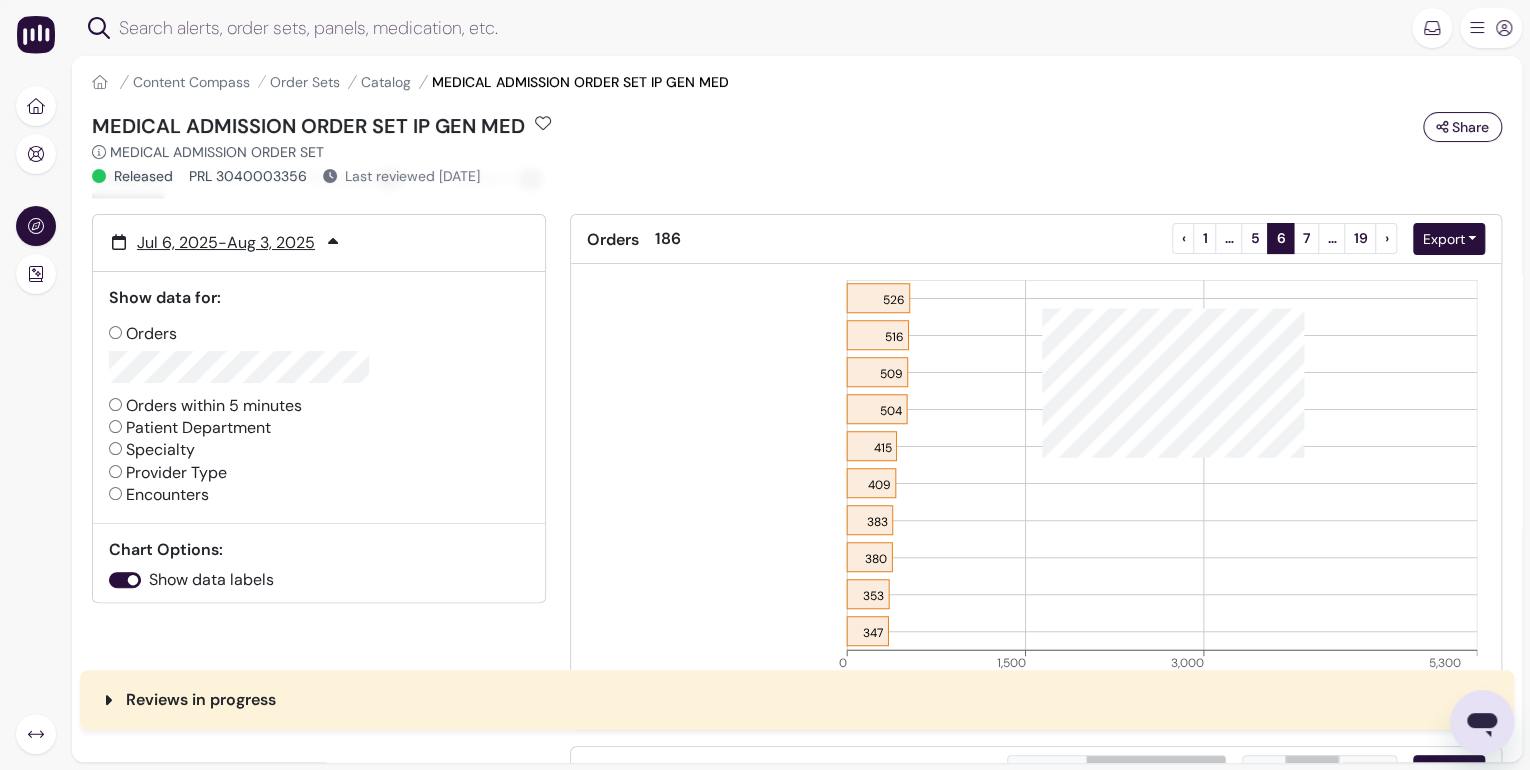 scroll, scrollTop: 0, scrollLeft: 0, axis: both 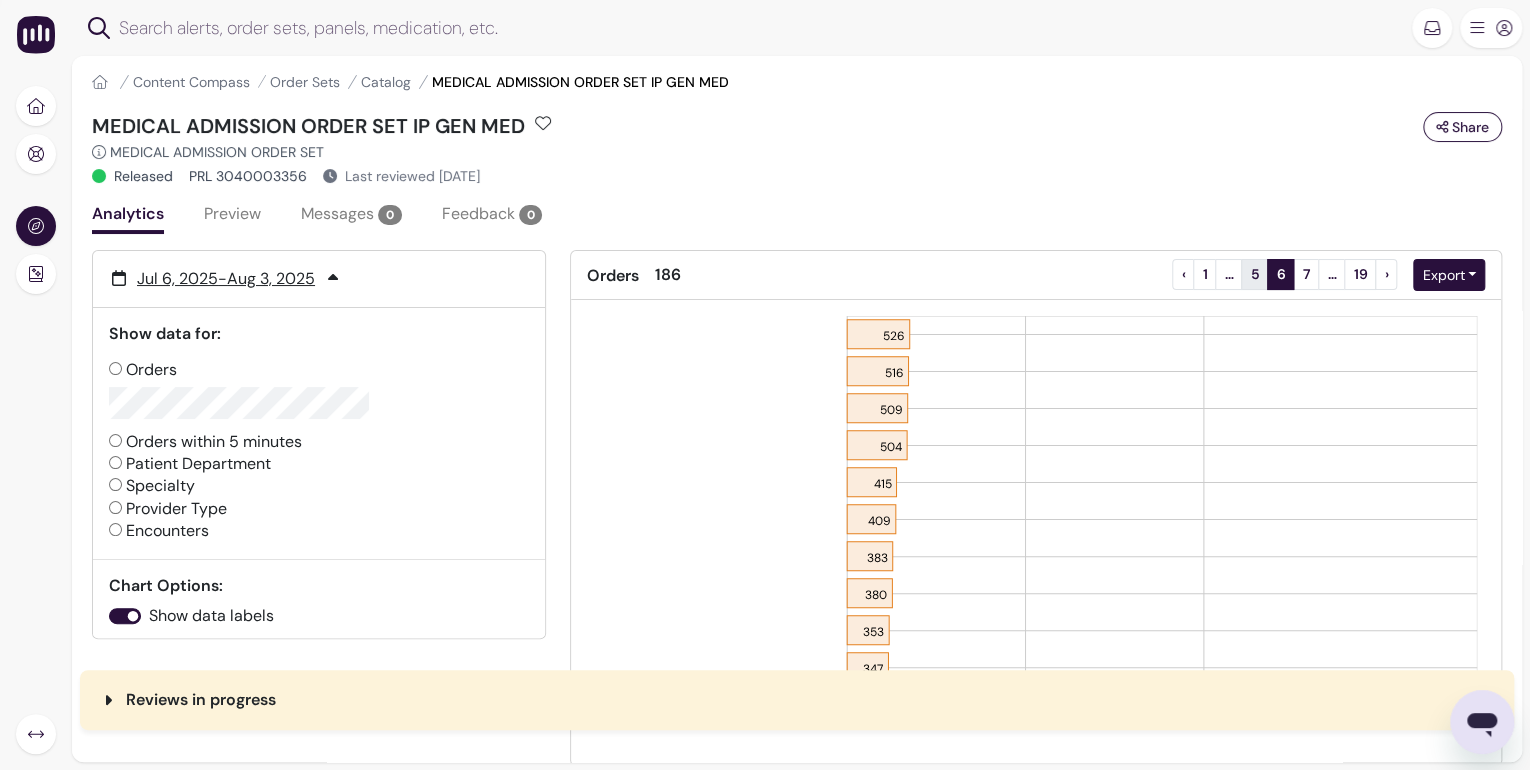click on "5" at bounding box center [1254, 274] 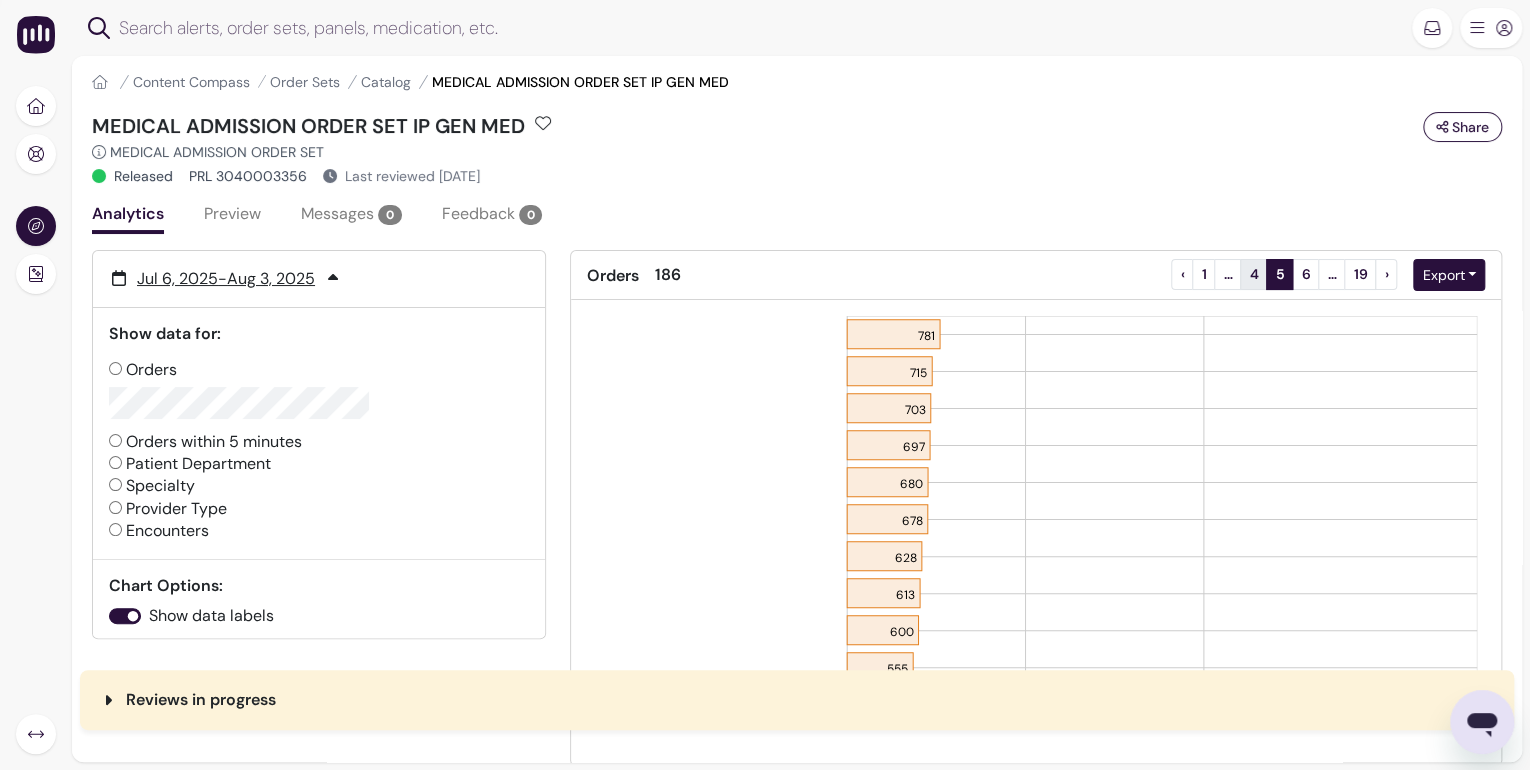 click on "4" at bounding box center [1253, 274] 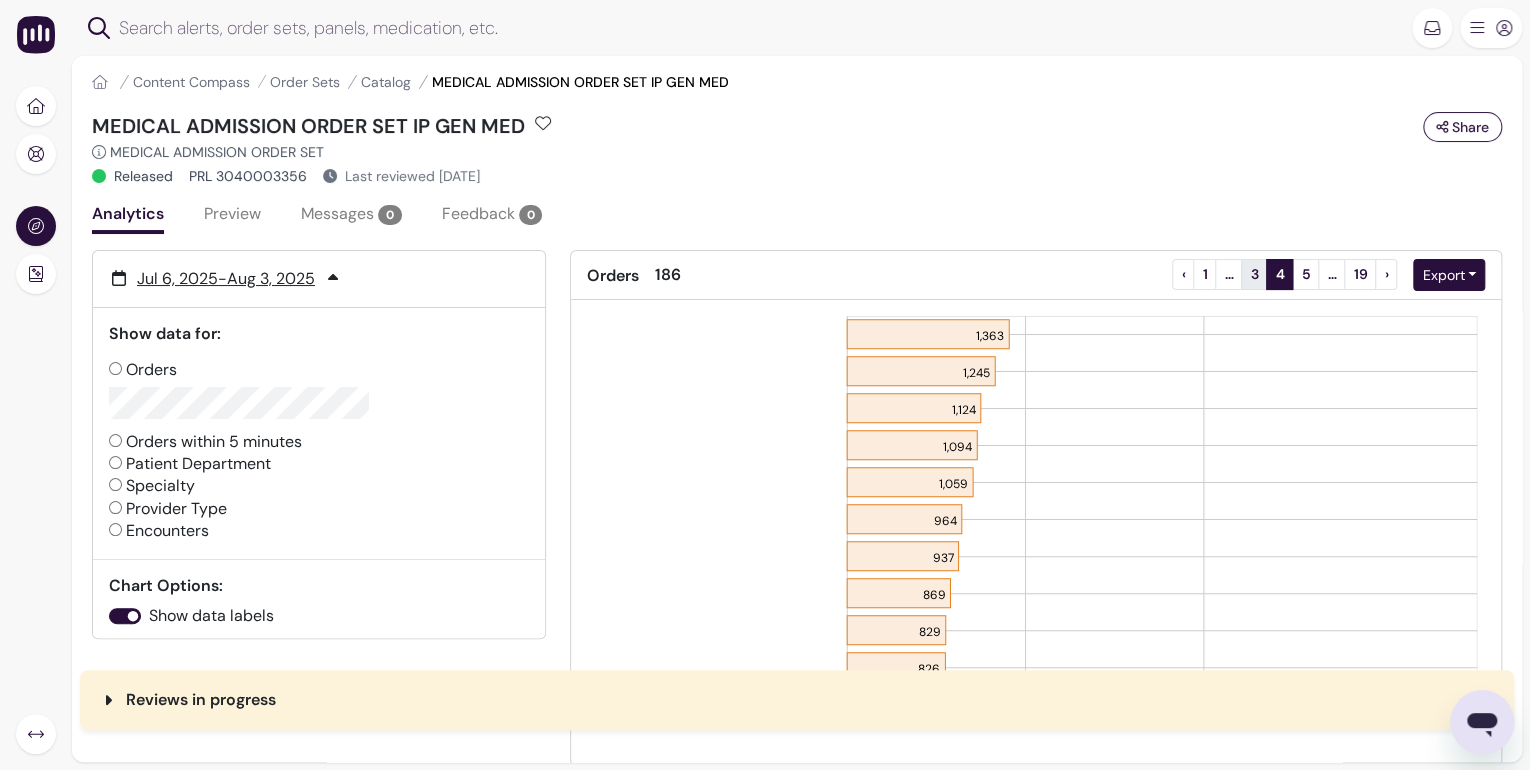 click on "3" at bounding box center [1254, 274] 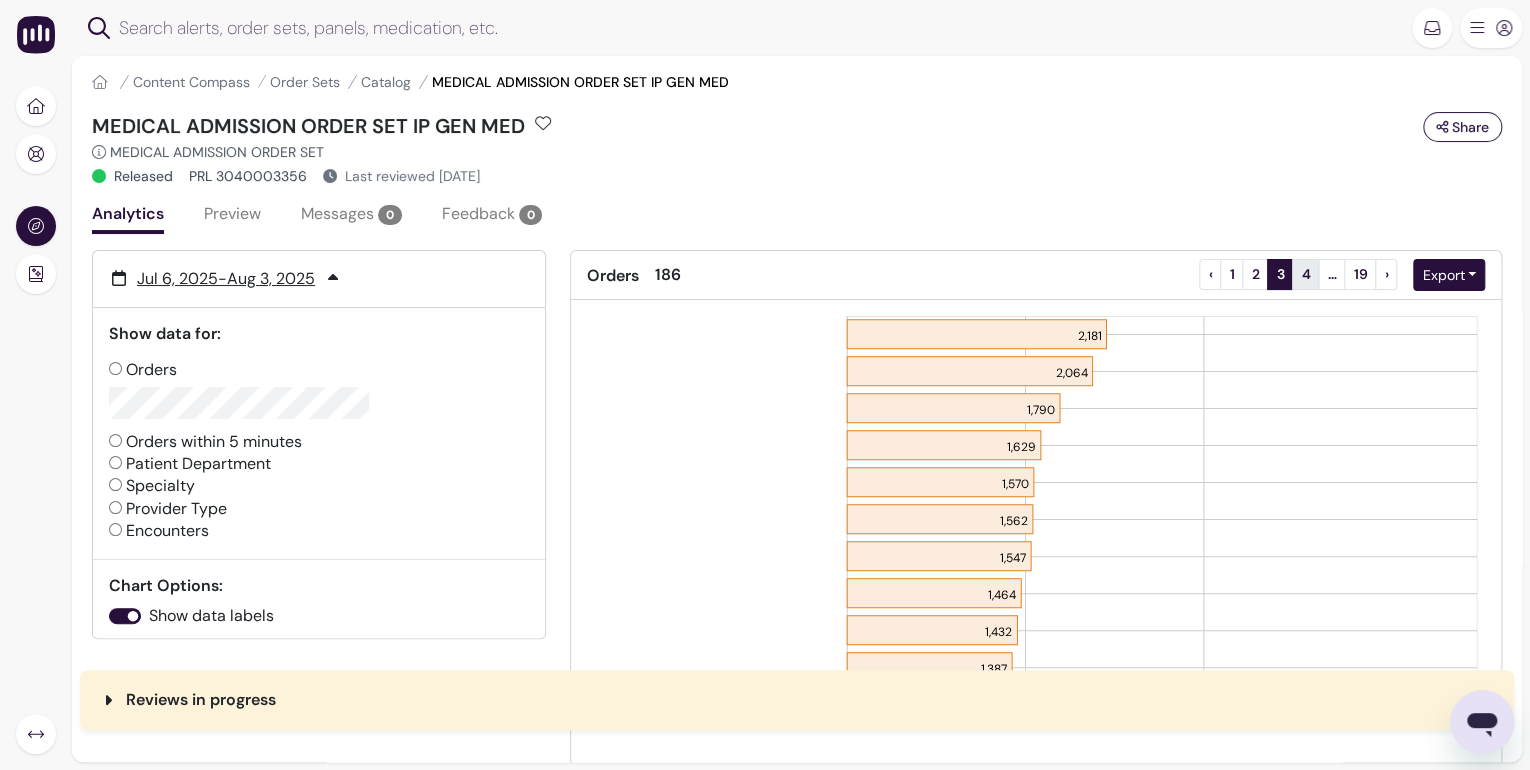 click on "4" at bounding box center (1305, 274) 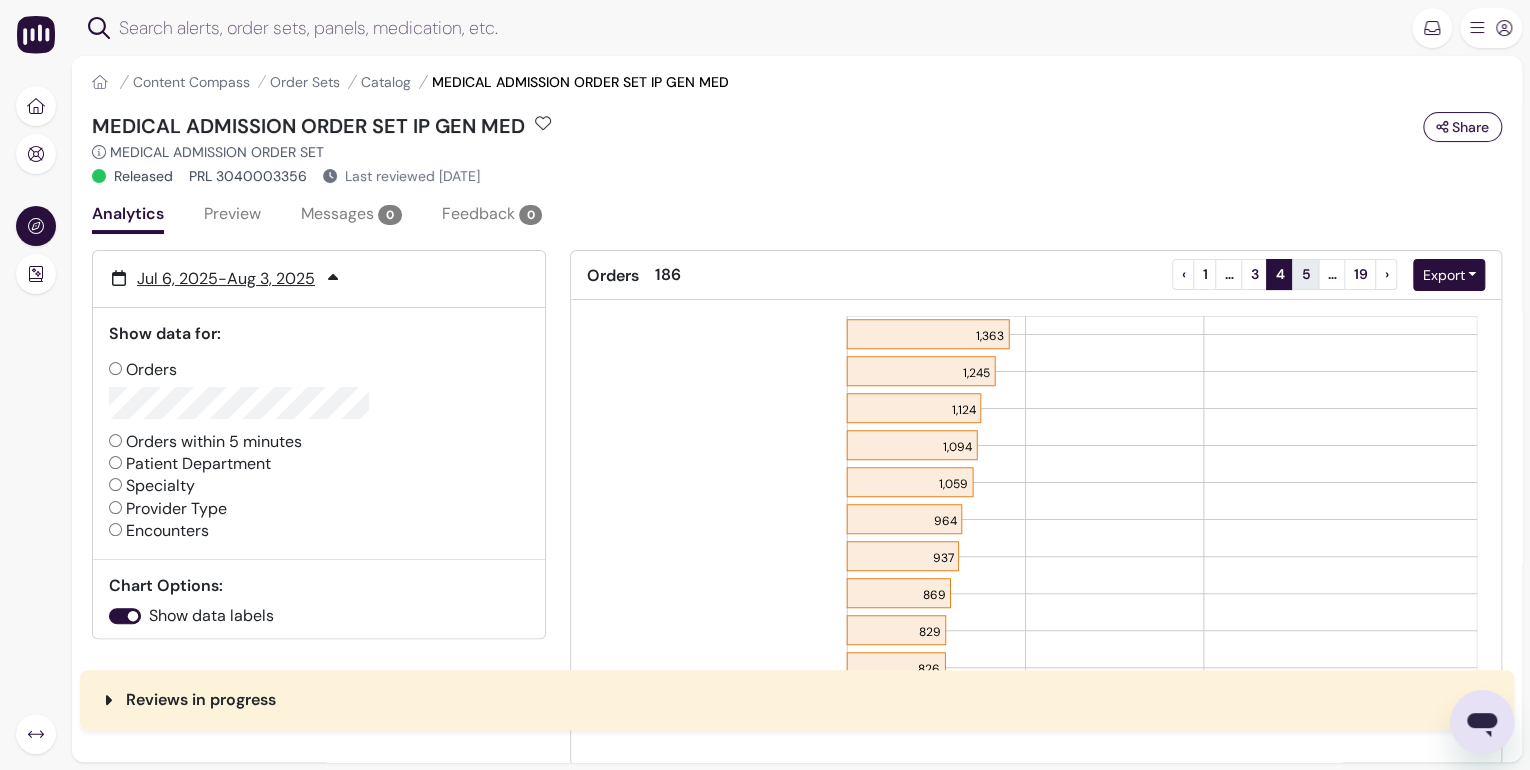 click on "5" at bounding box center (1305, 274) 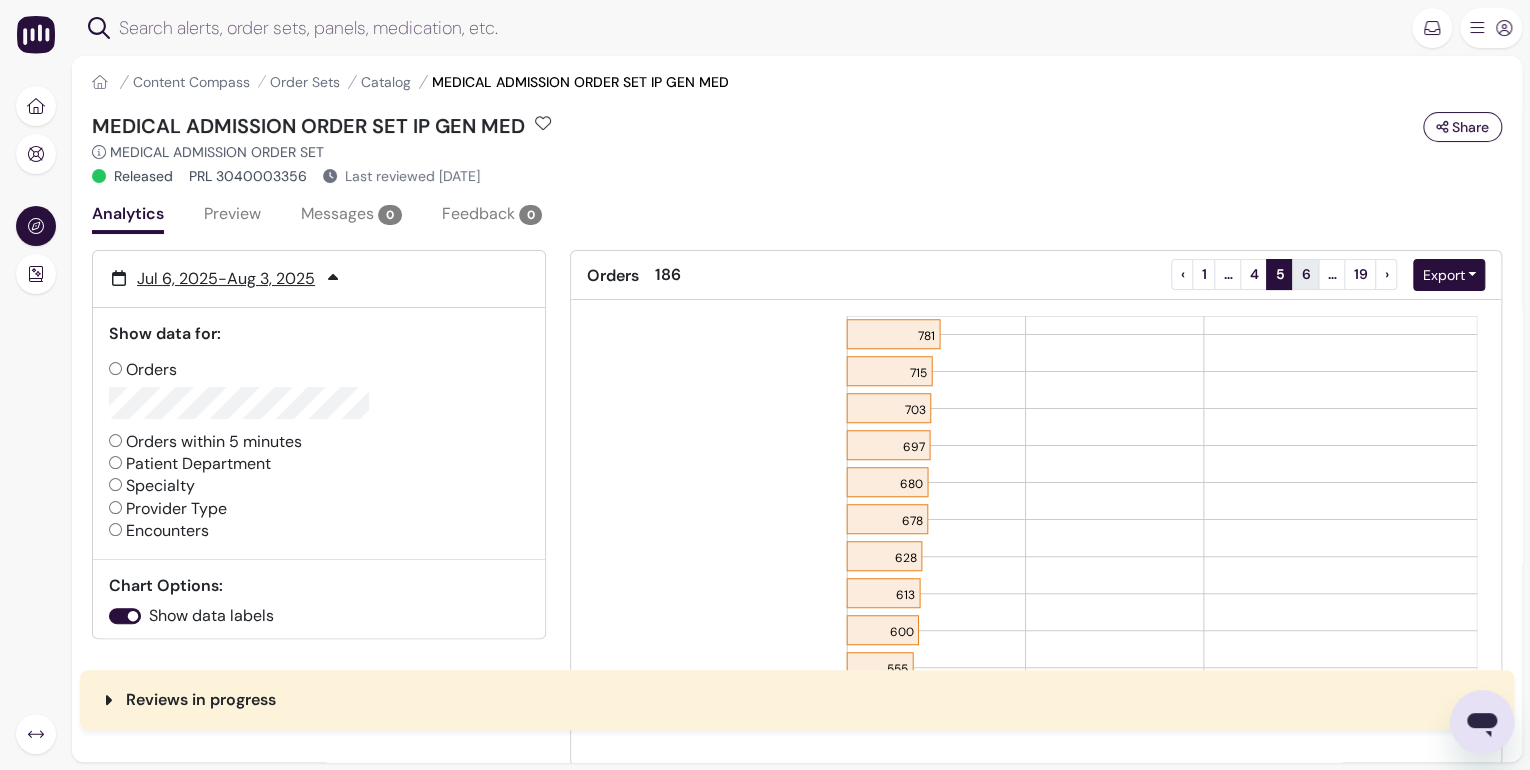 click on "6" at bounding box center [1305, 274] 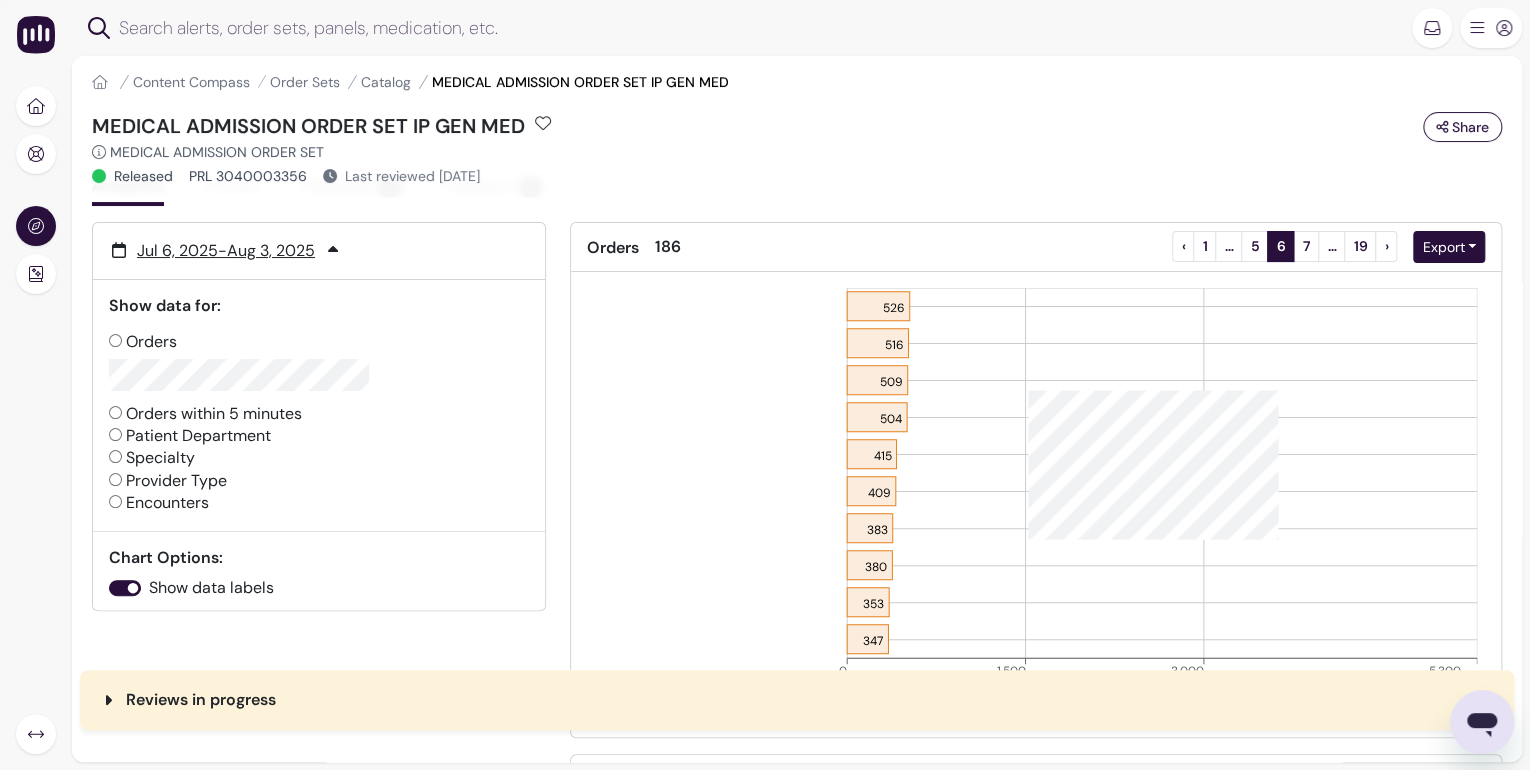 scroll, scrollTop: 0, scrollLeft: 0, axis: both 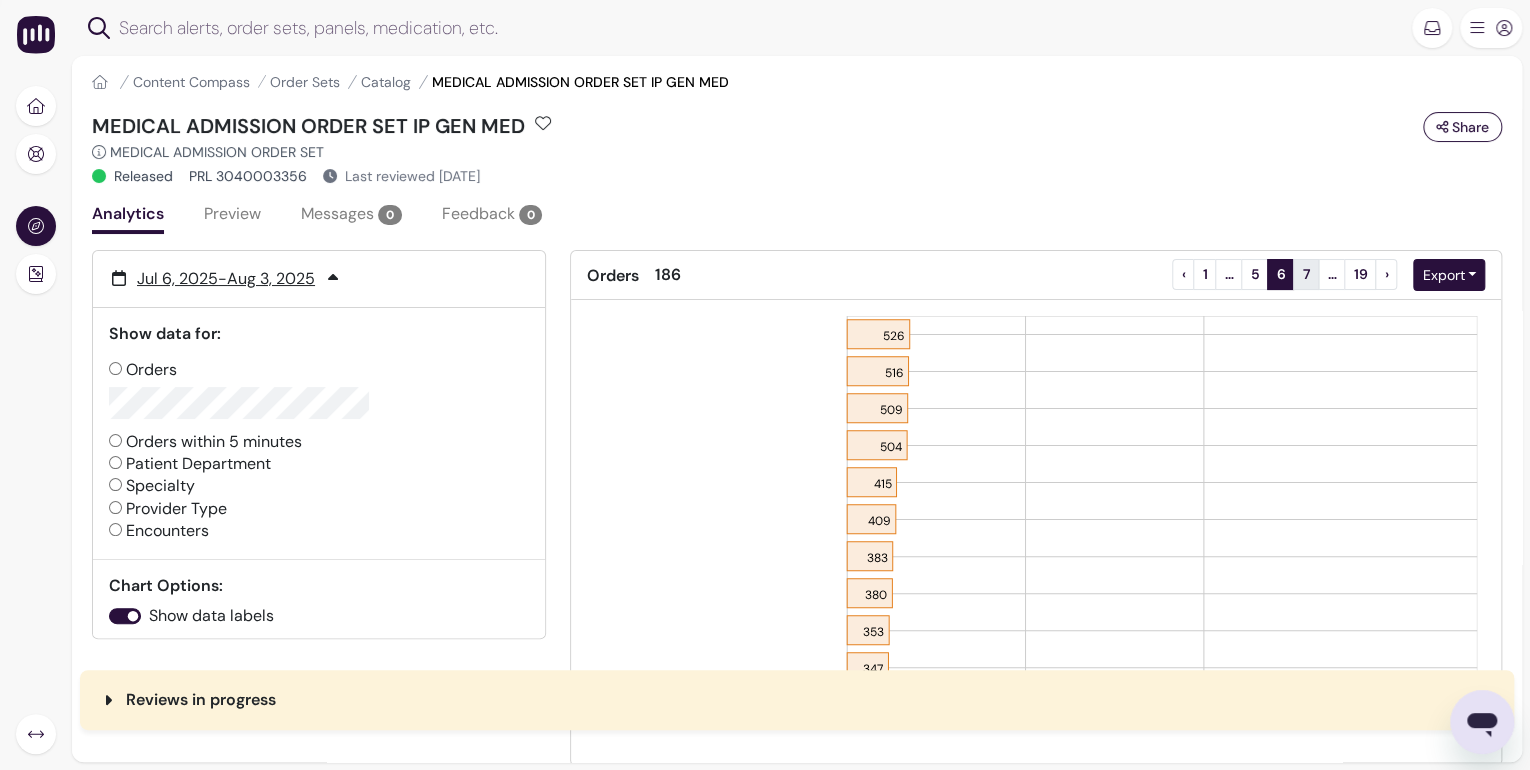 click on "7" at bounding box center (1306, 274) 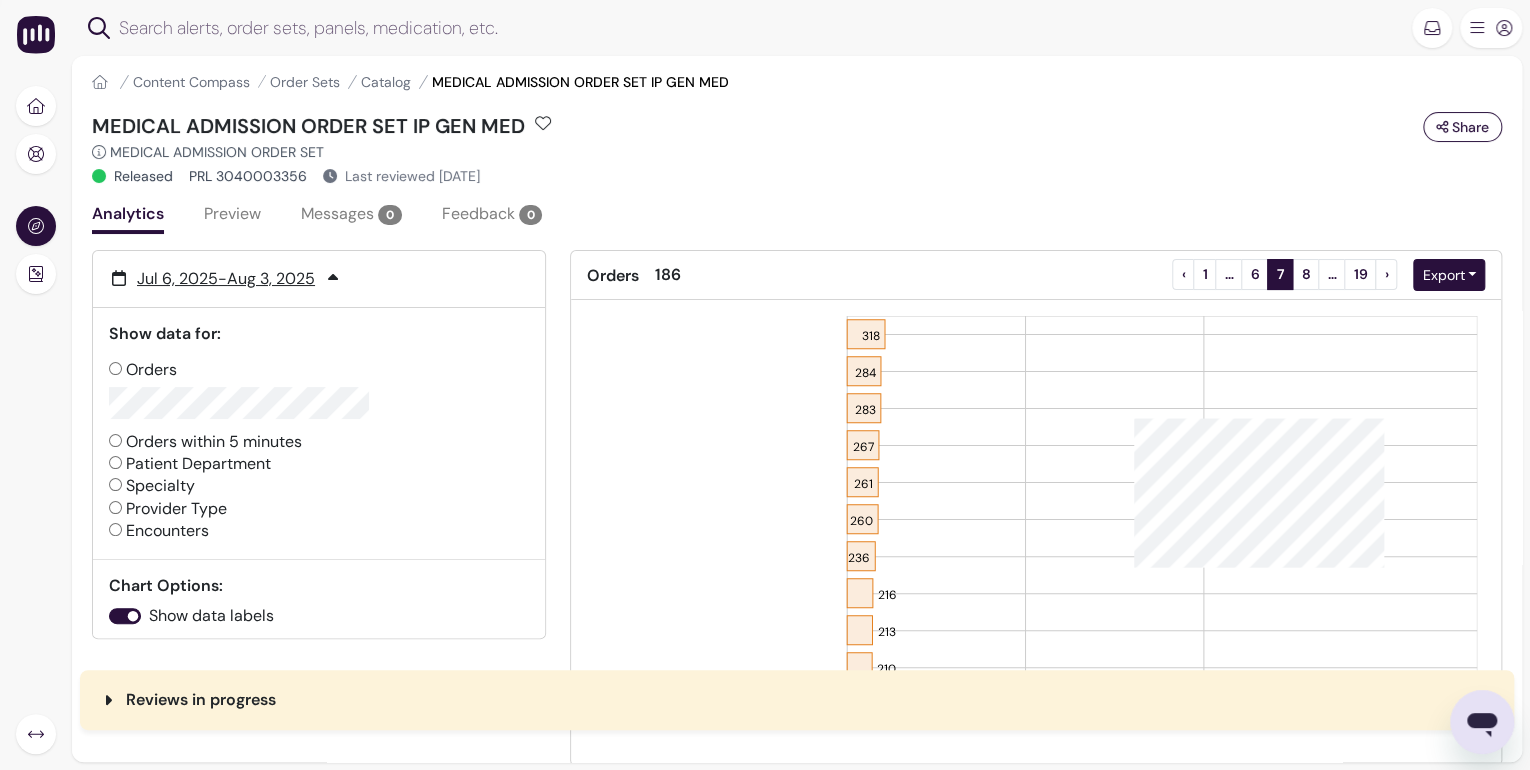 scroll, scrollTop: 80, scrollLeft: 0, axis: vertical 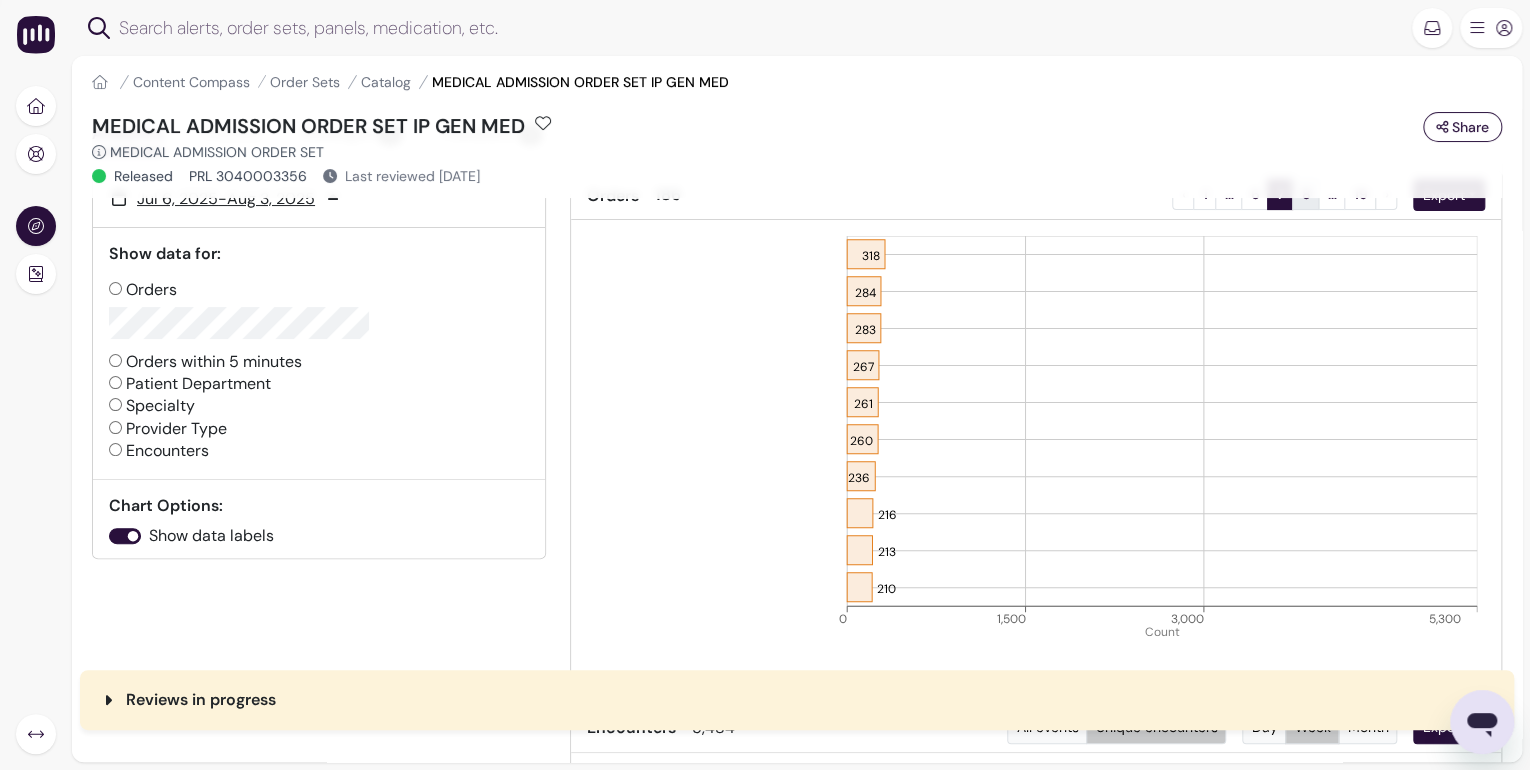 click on "8" at bounding box center [1305, 194] 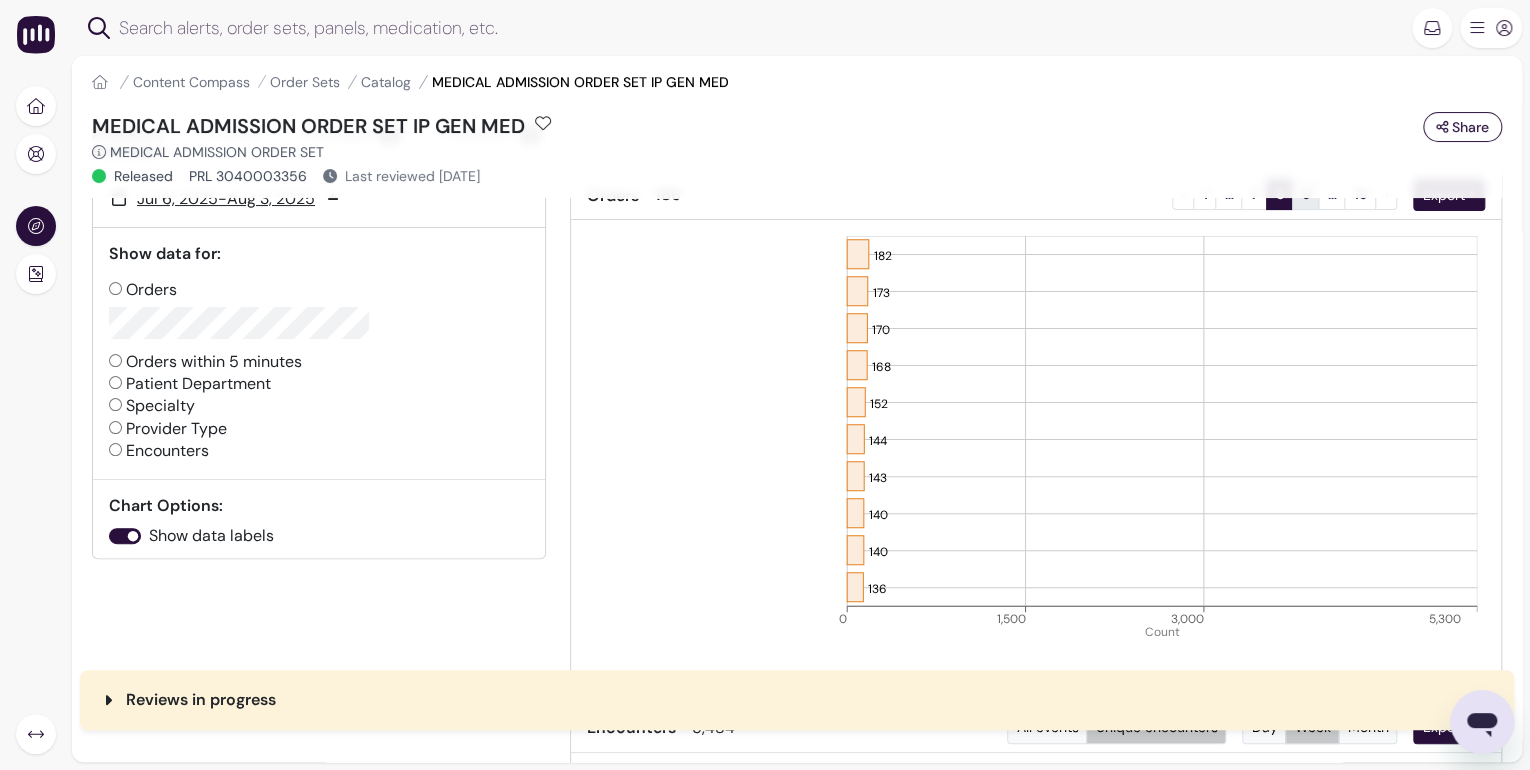 click on "9" at bounding box center (1305, 194) 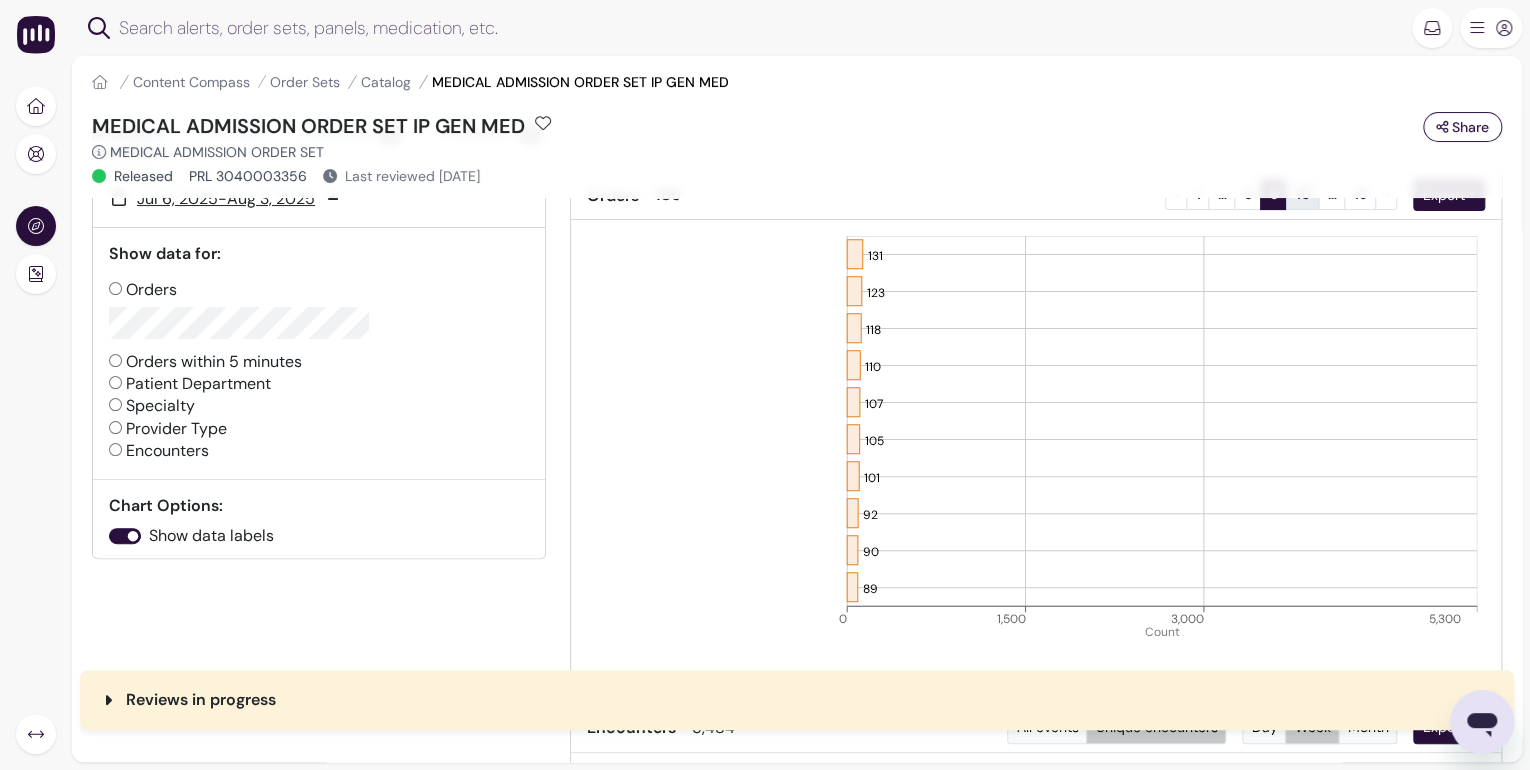 click on "10" at bounding box center (1302, 194) 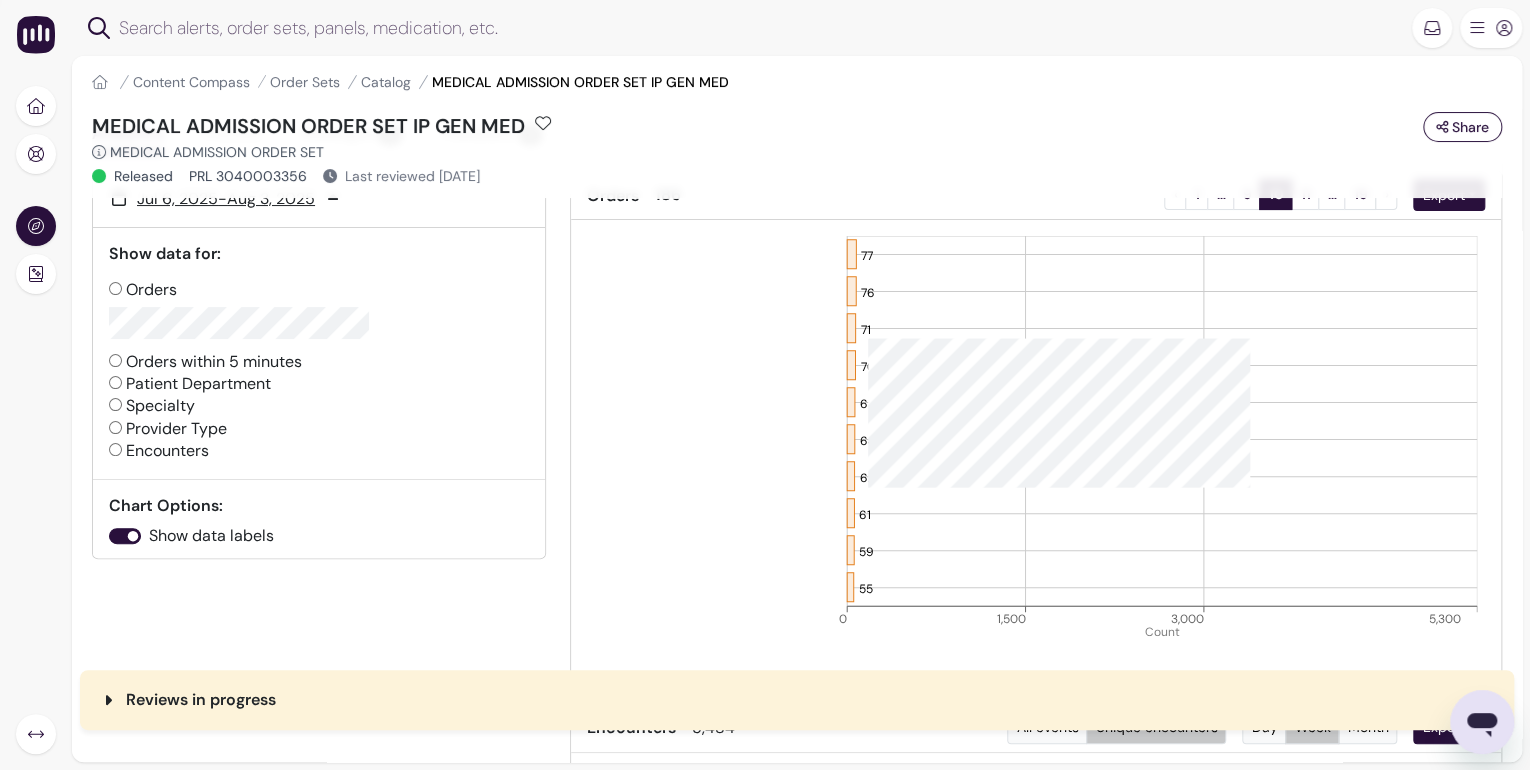 click on "77 76 71 70 65 64 62 61 59 55 0 1,500 3,000 5,300 Count" 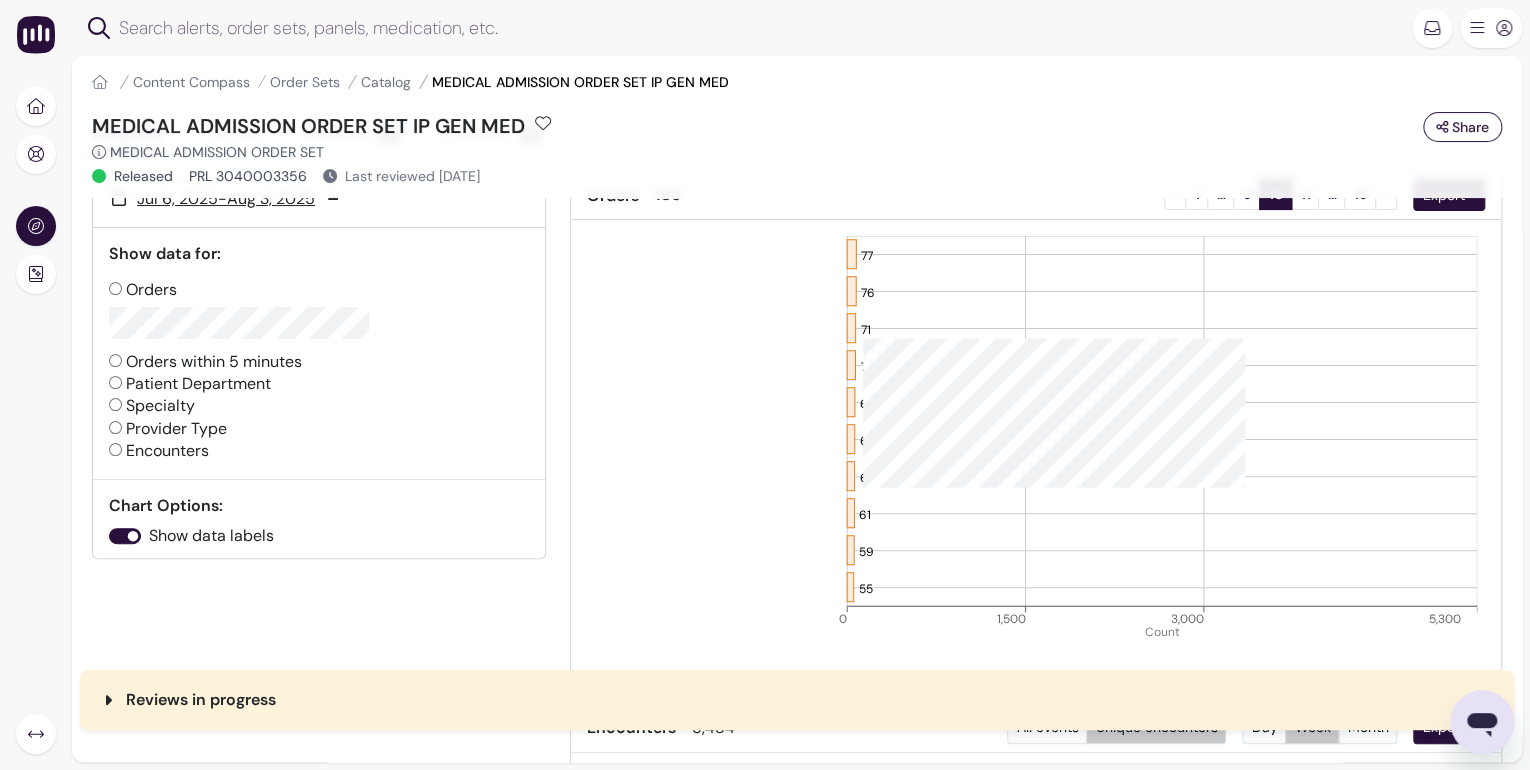 click 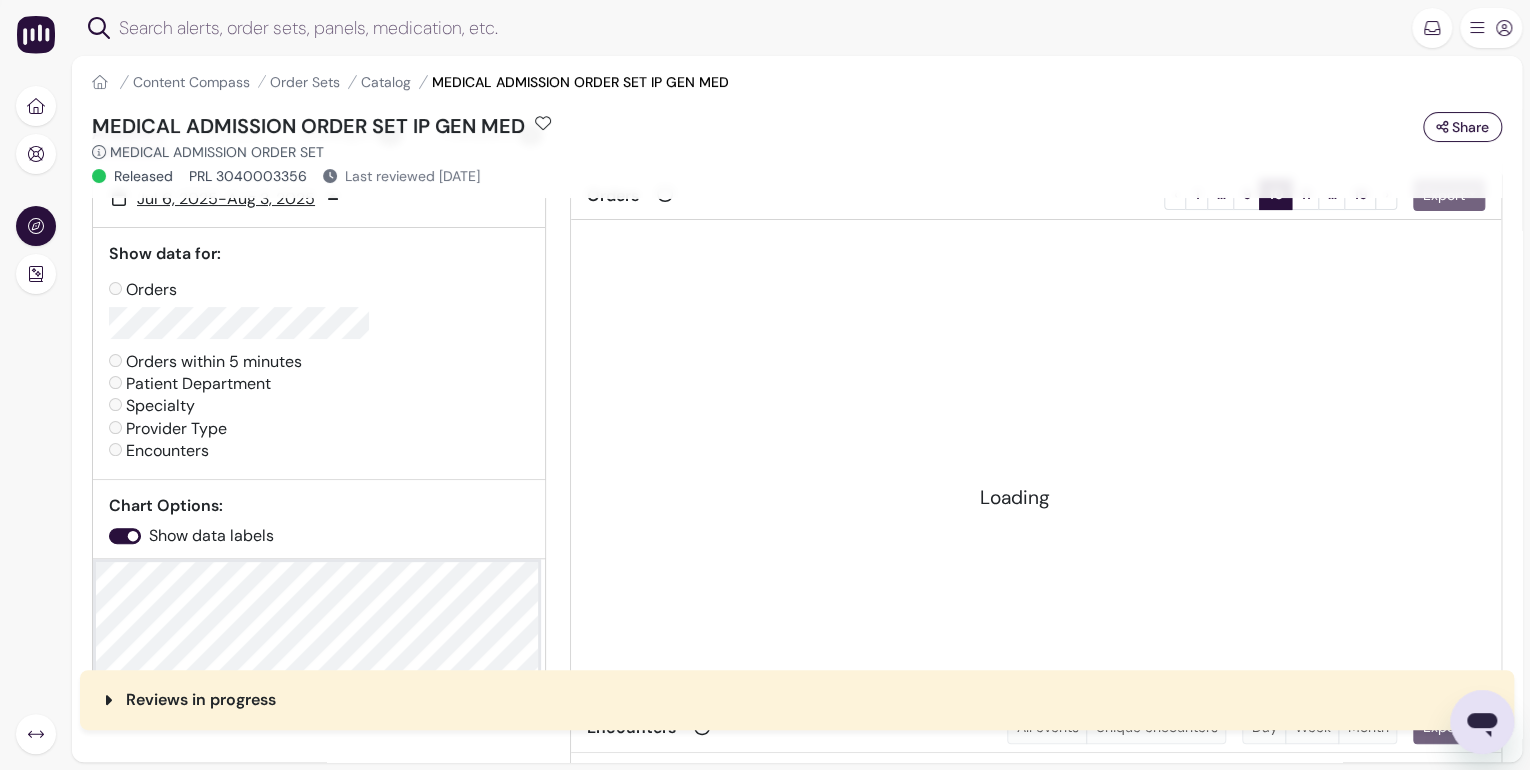 click on "Loading" at bounding box center (1036, 452) 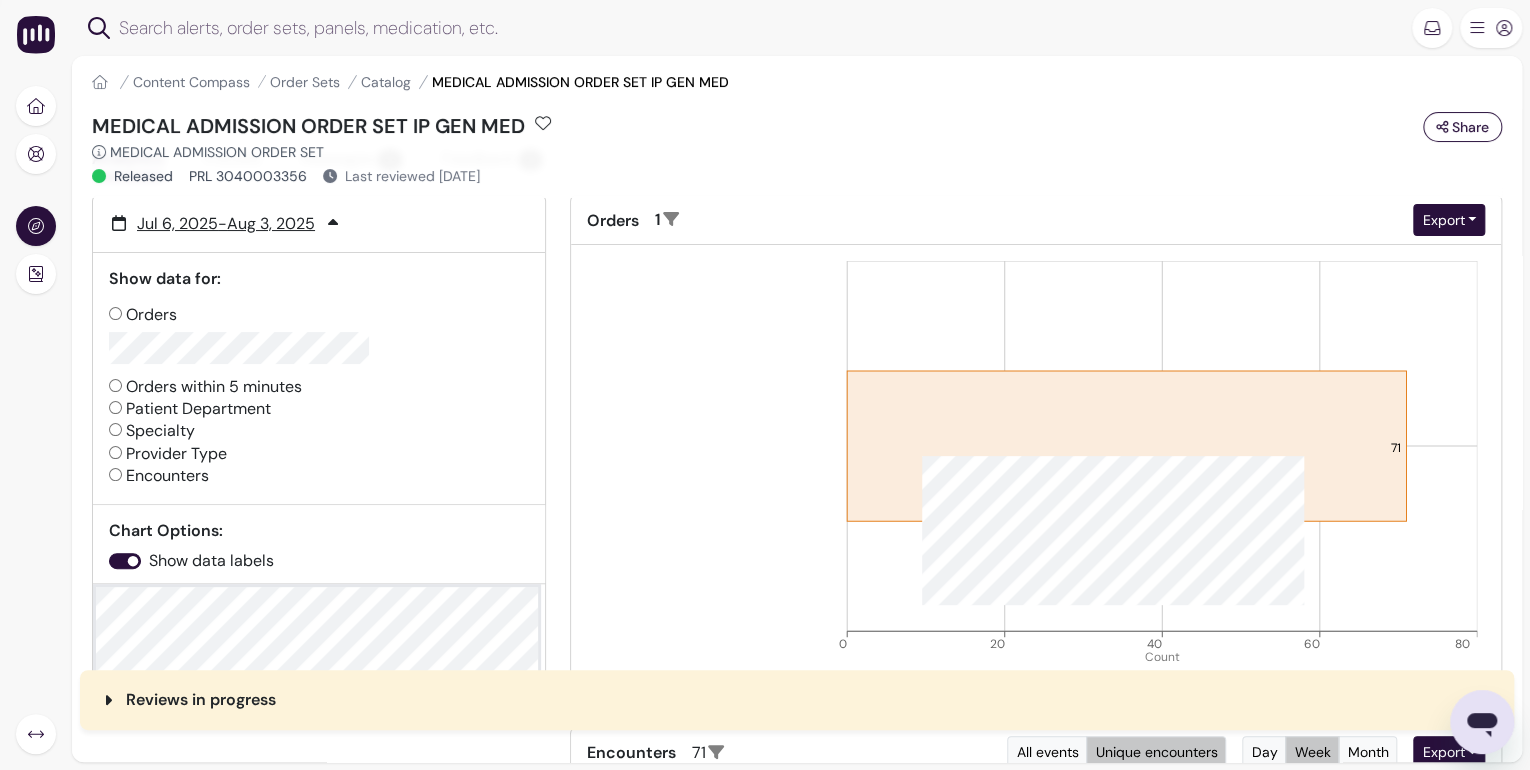 scroll, scrollTop: 160, scrollLeft: 0, axis: vertical 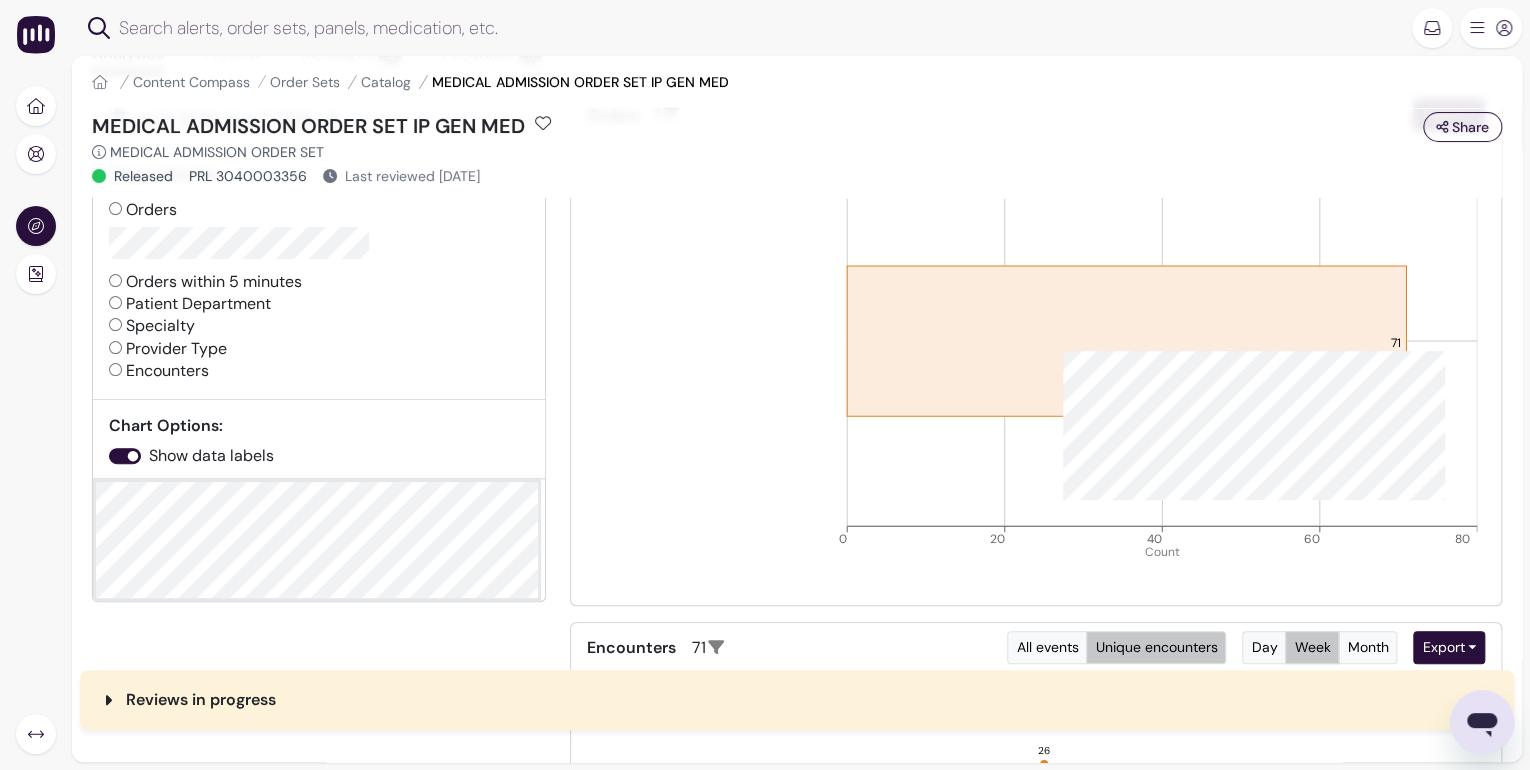 click 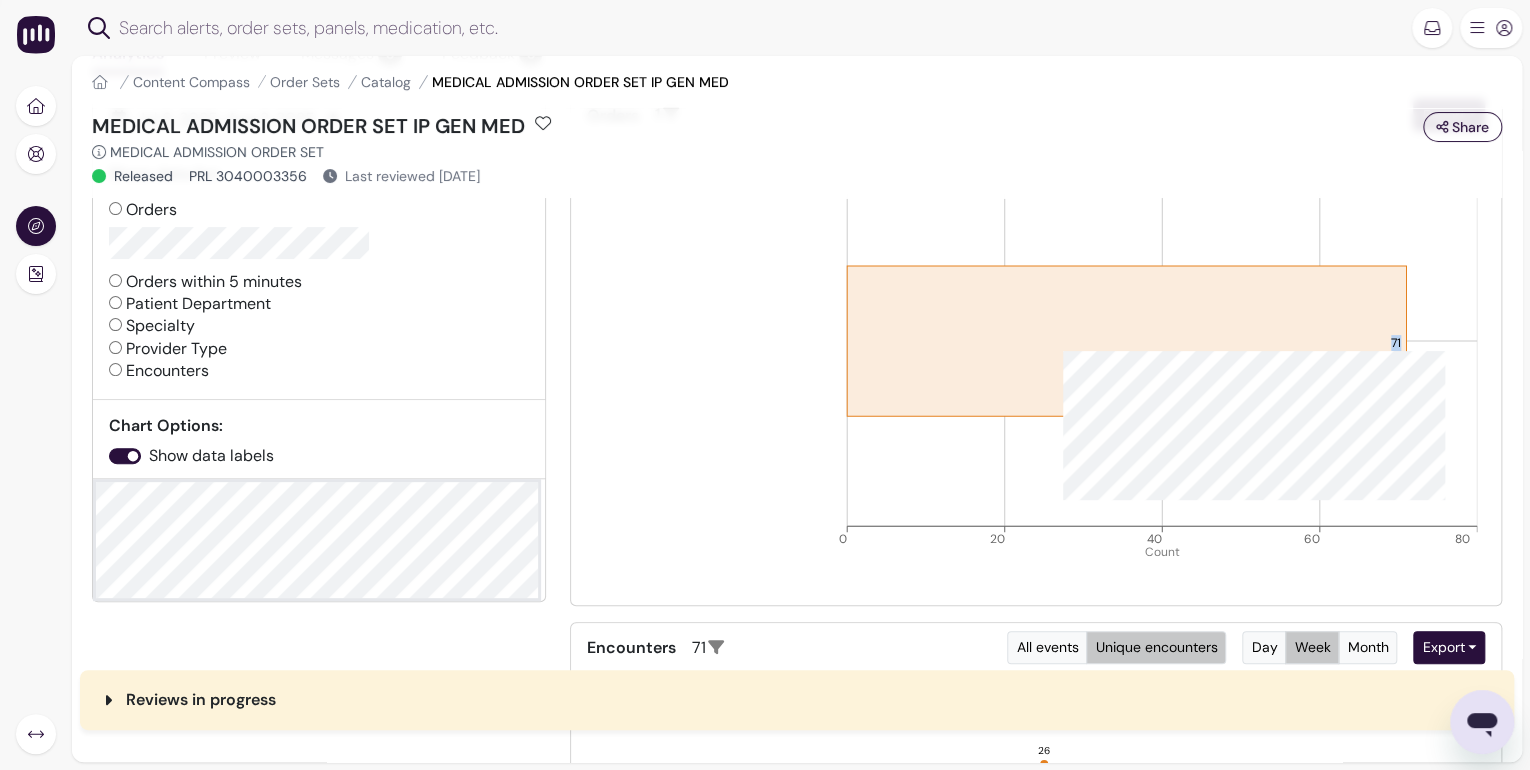 click 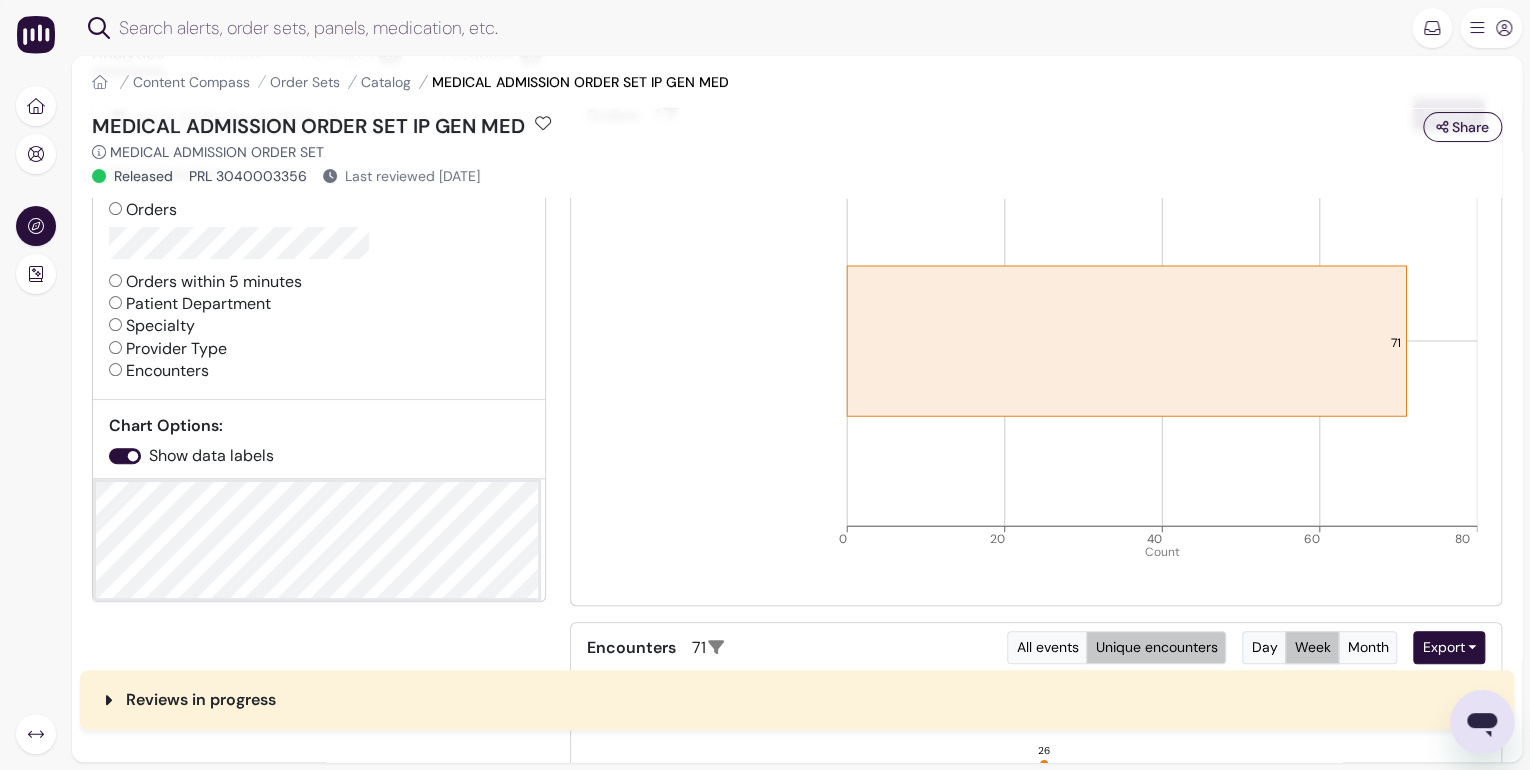 drag, startPoint x: 1049, startPoint y: 342, endPoint x: 1033, endPoint y: 344, distance: 16.124516 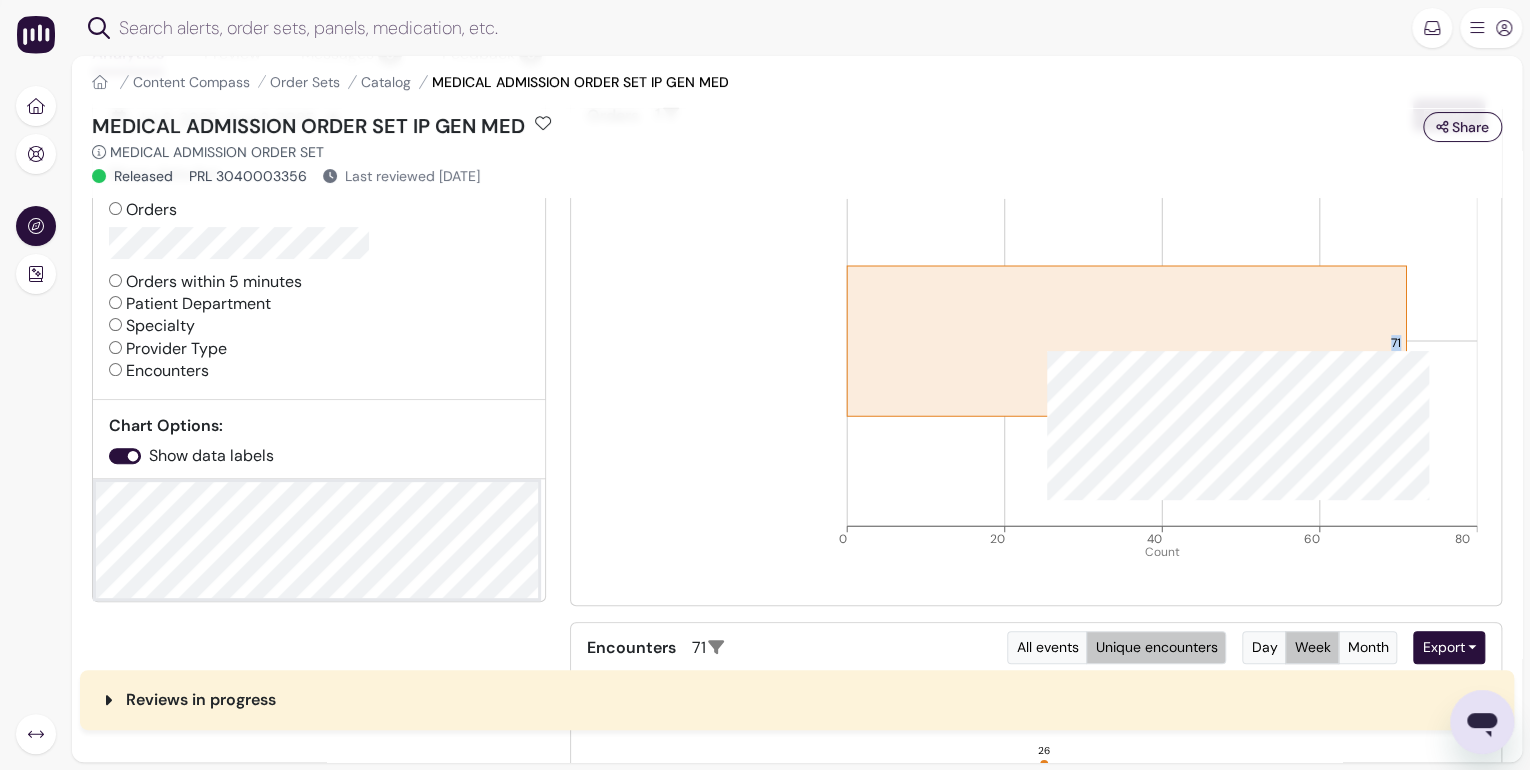 click 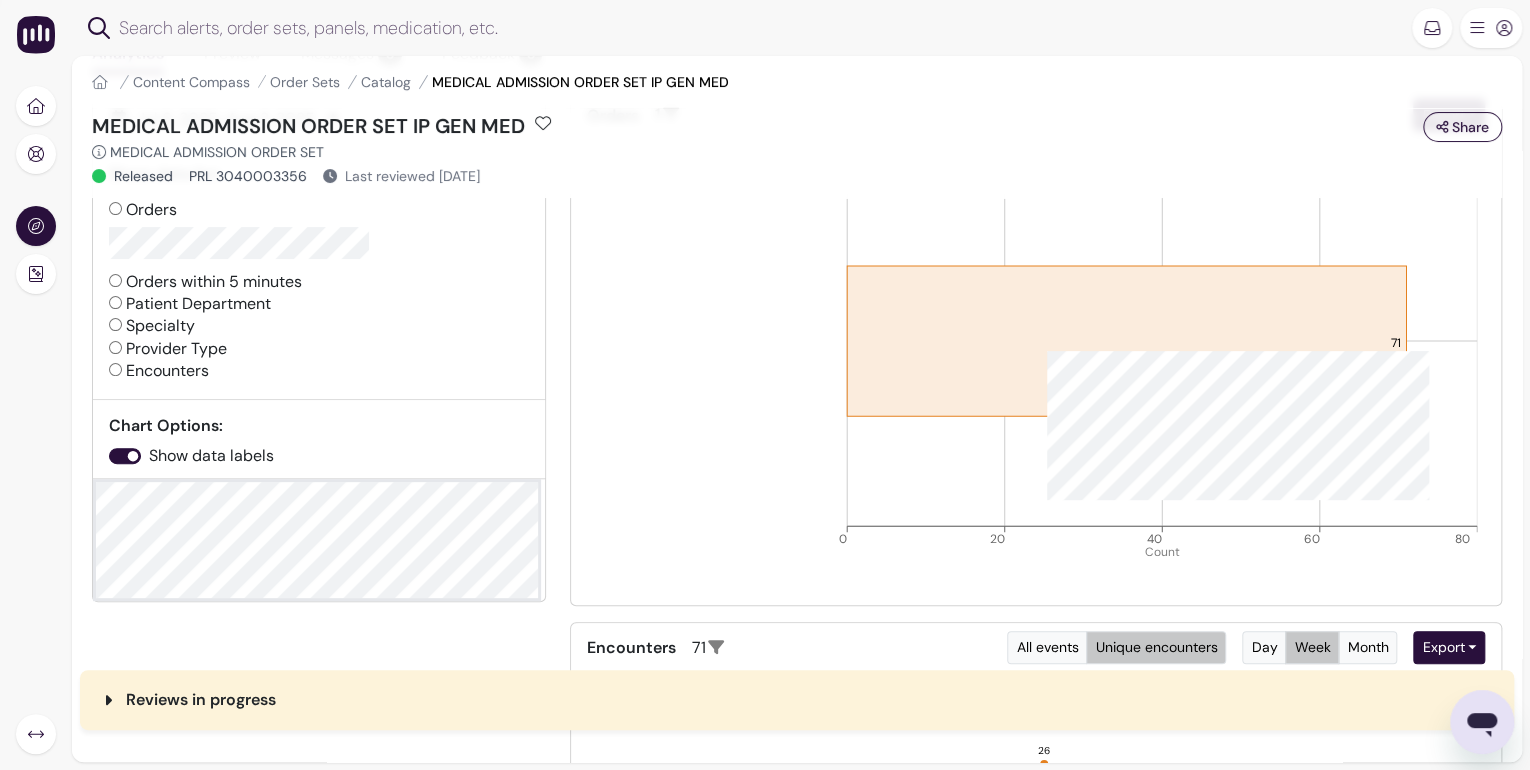 click 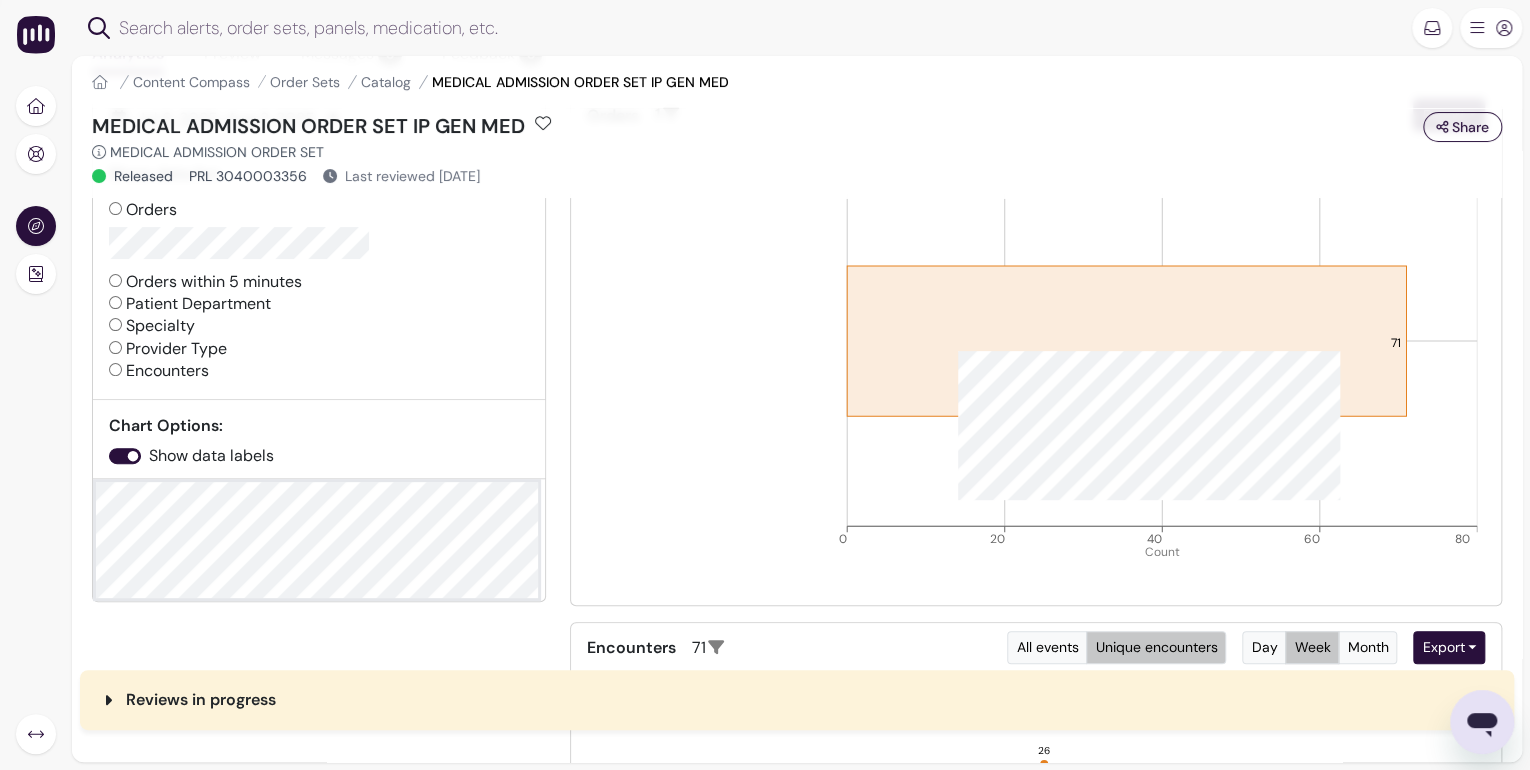 click on "71 0 20 40 60 80 Count" 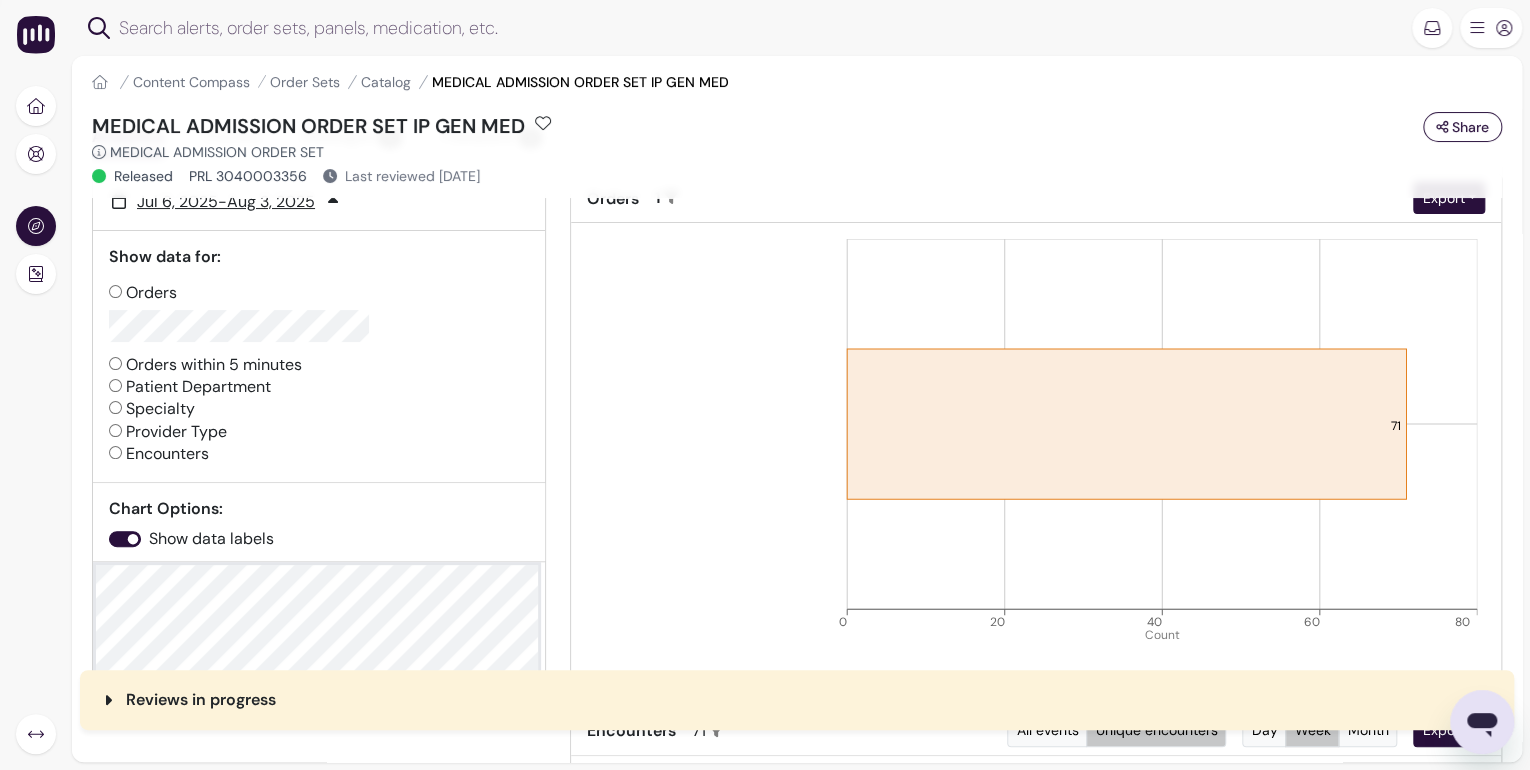 scroll, scrollTop: 0, scrollLeft: 0, axis: both 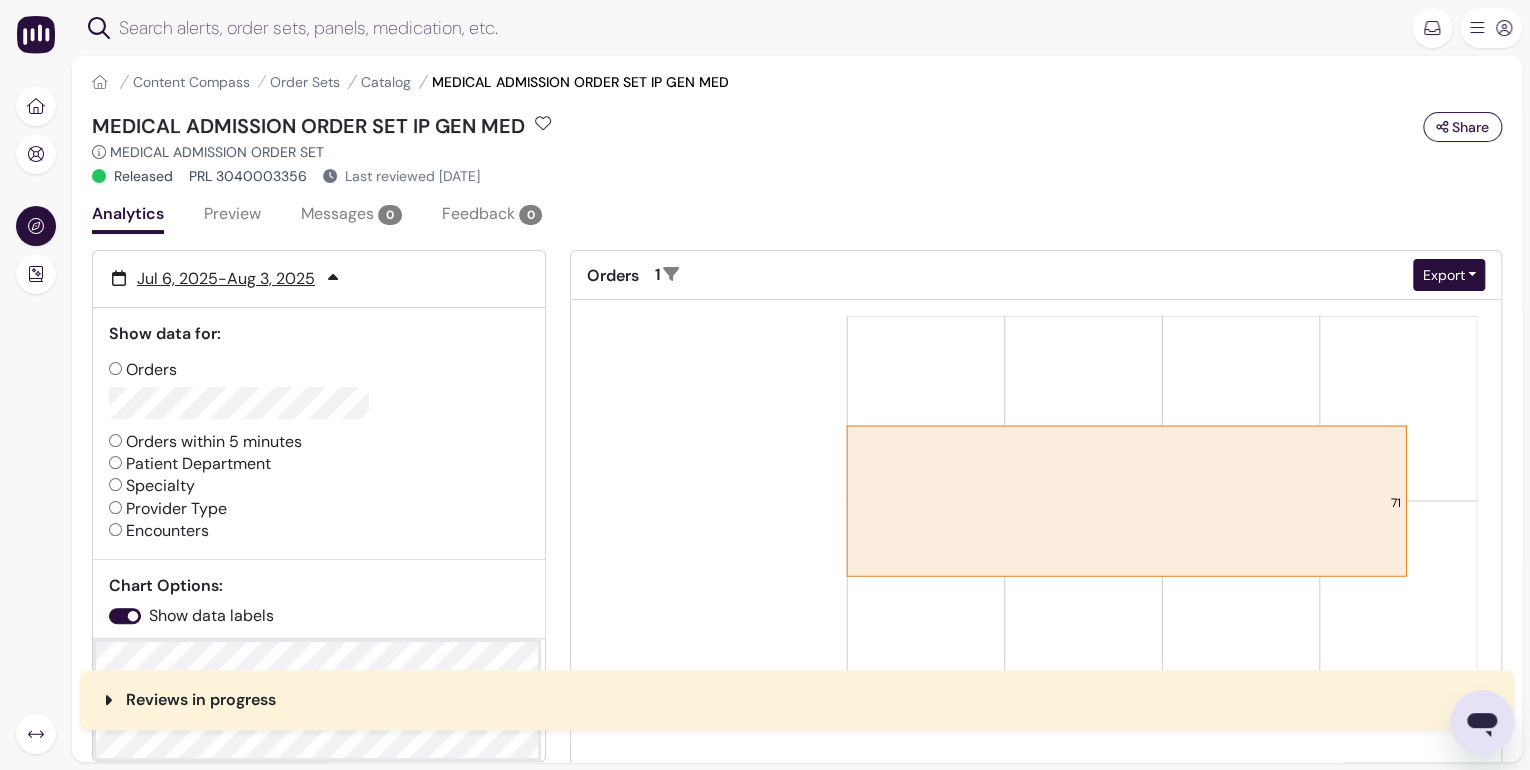 type on "medical admission" 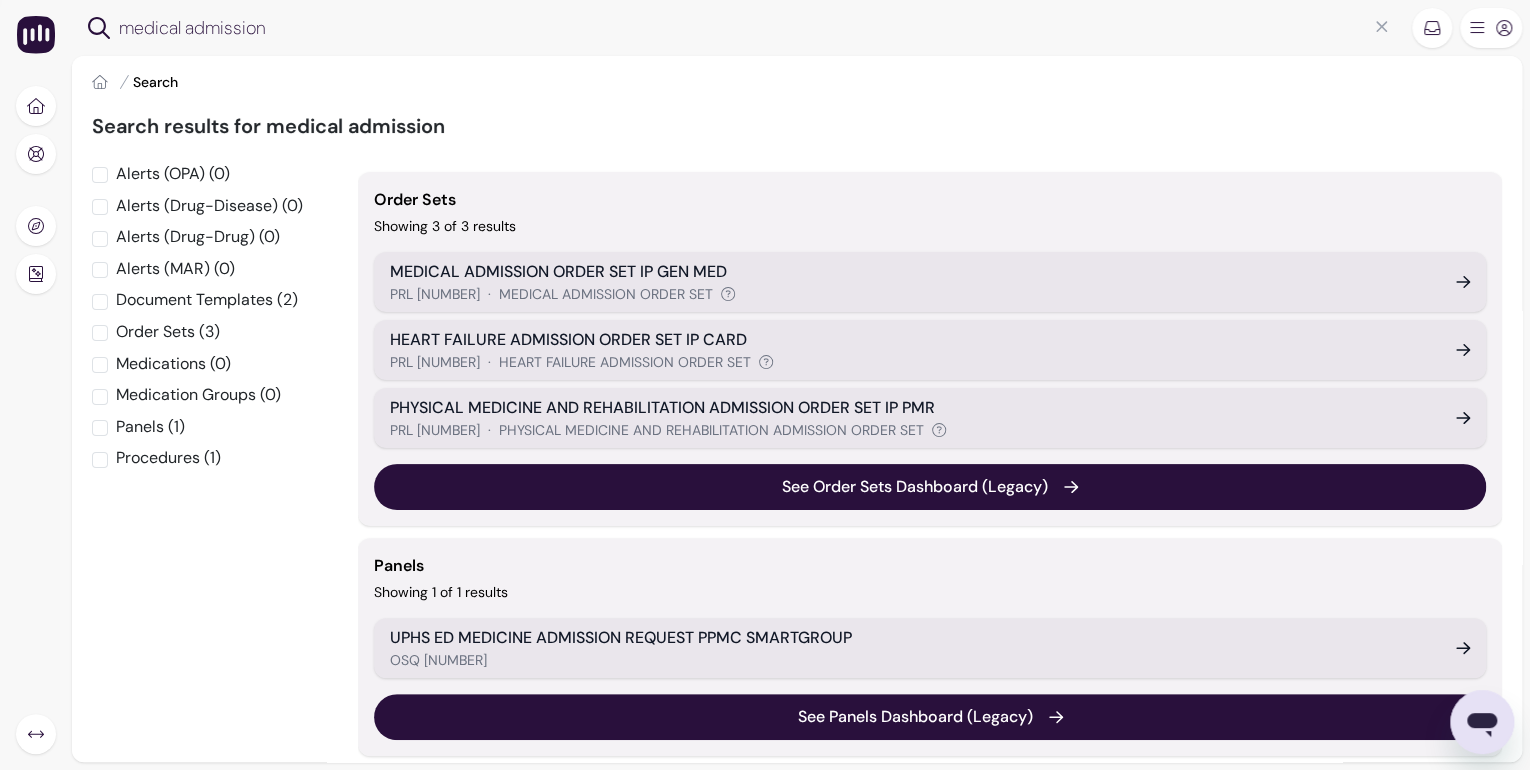 click on "MEDICAL ADMISSION ORDER SET" at bounding box center (606, 294) 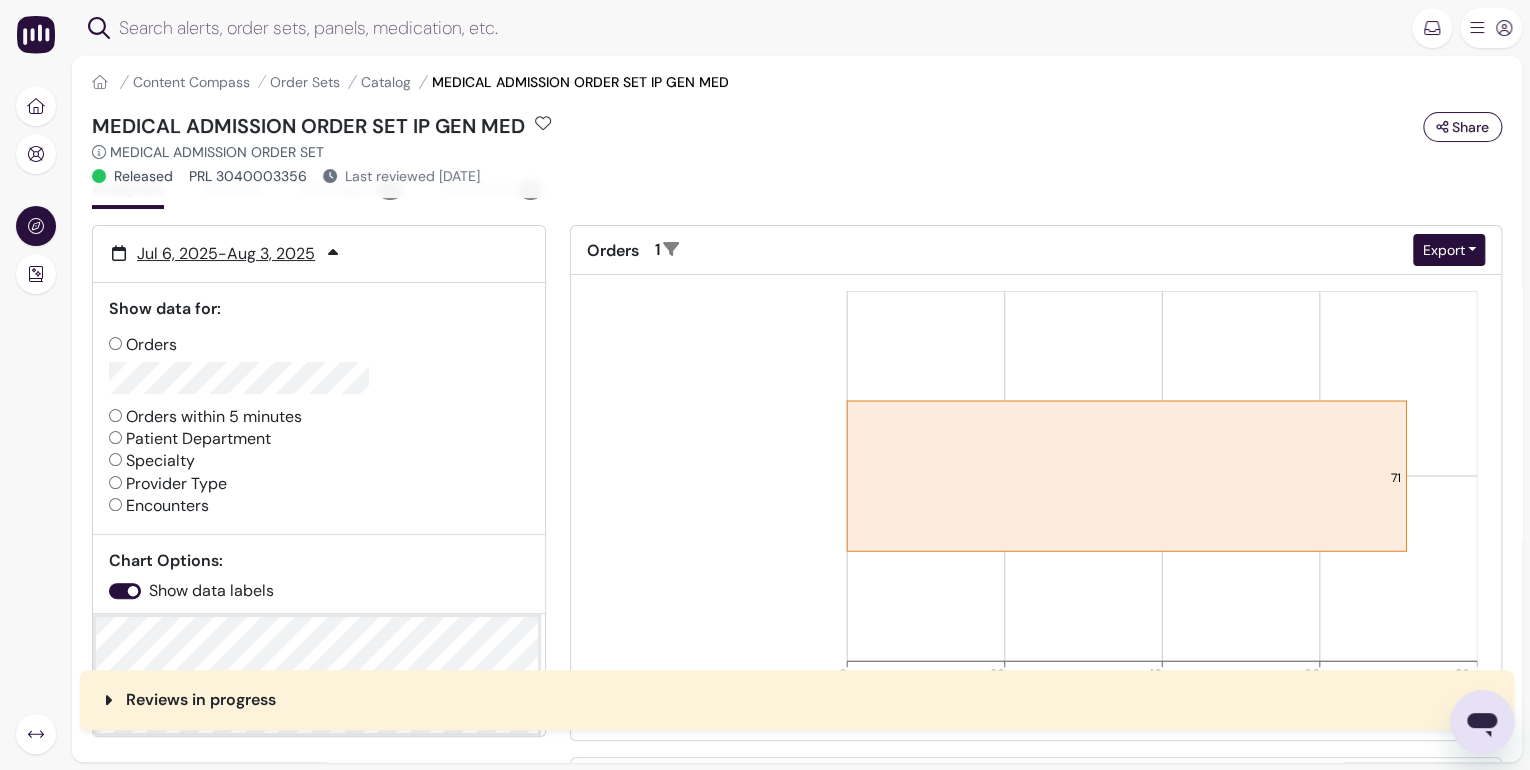 scroll, scrollTop: 0, scrollLeft: 0, axis: both 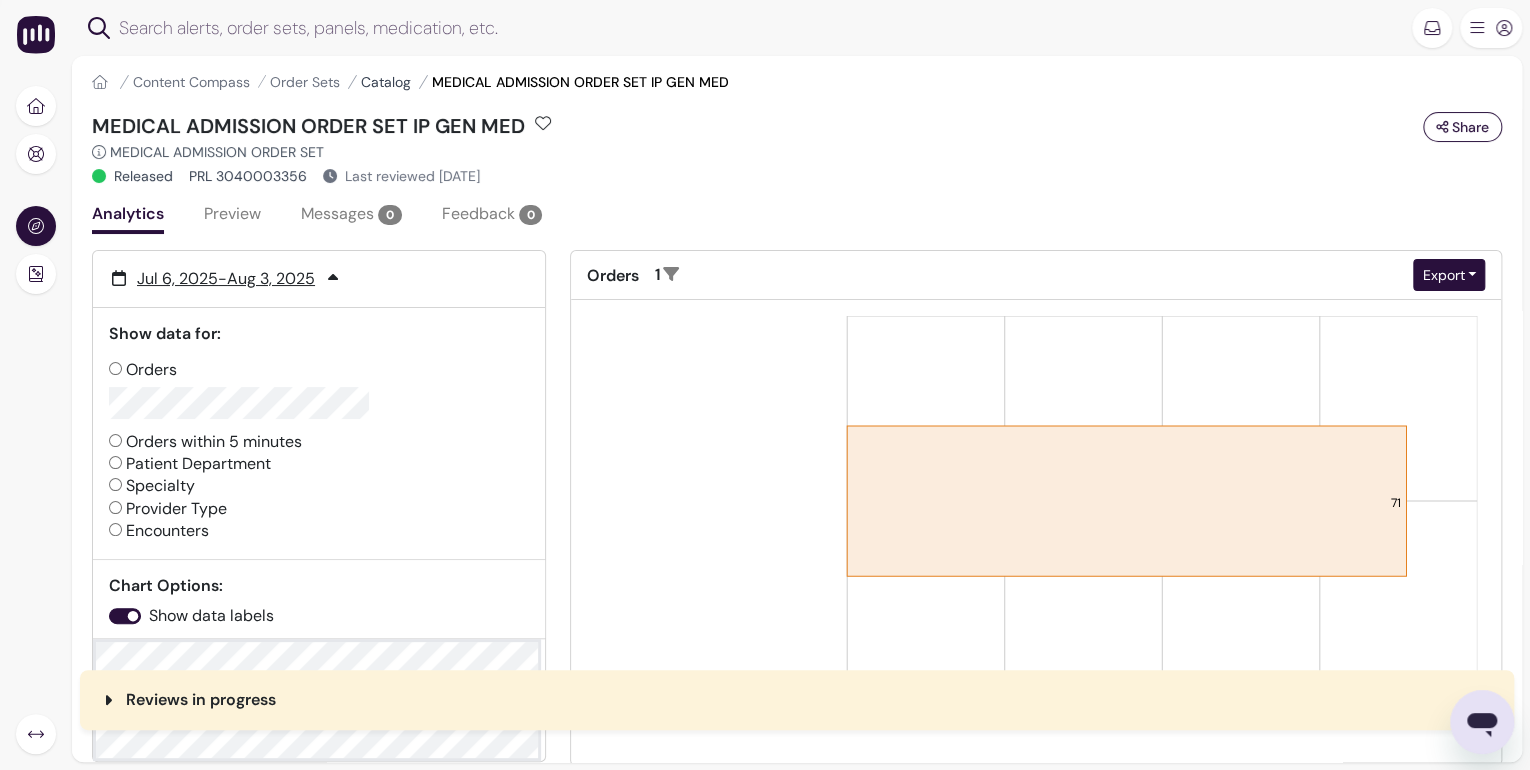 click on "Catalog" at bounding box center [386, 82] 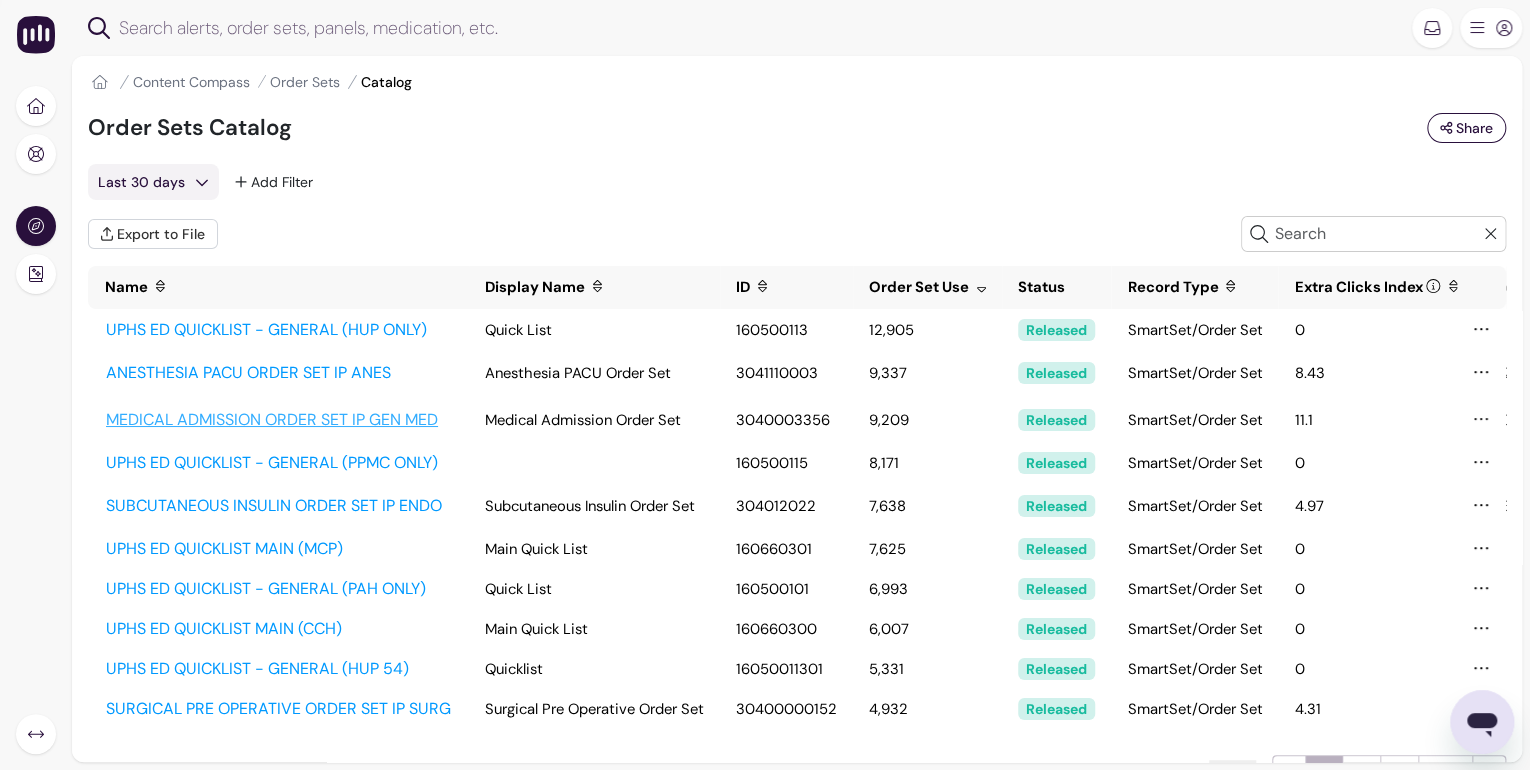 click on "MEDICAL ADMISSION ORDER SET IP GEN MED" at bounding box center (278, 420) 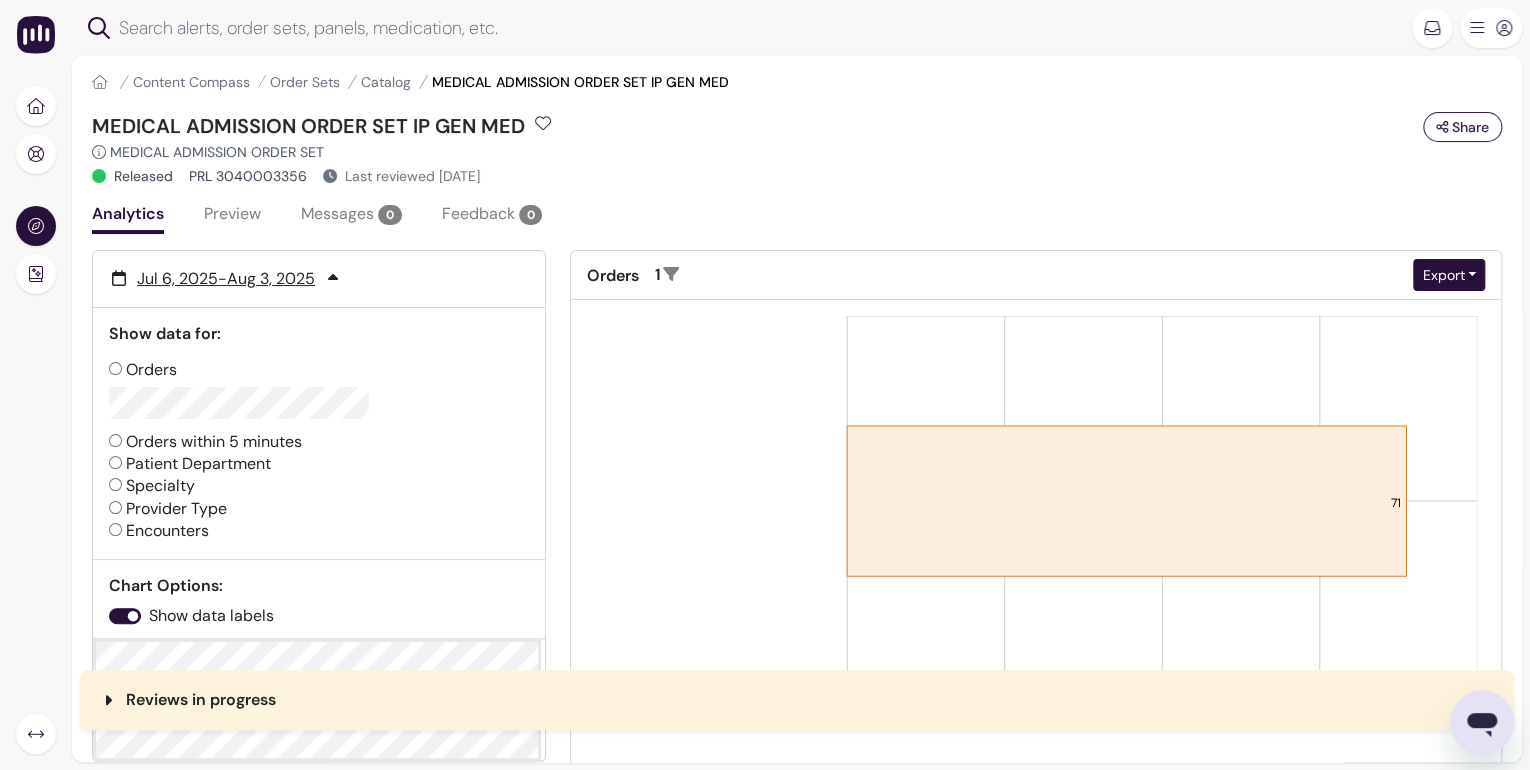 scroll, scrollTop: 160, scrollLeft: 0, axis: vertical 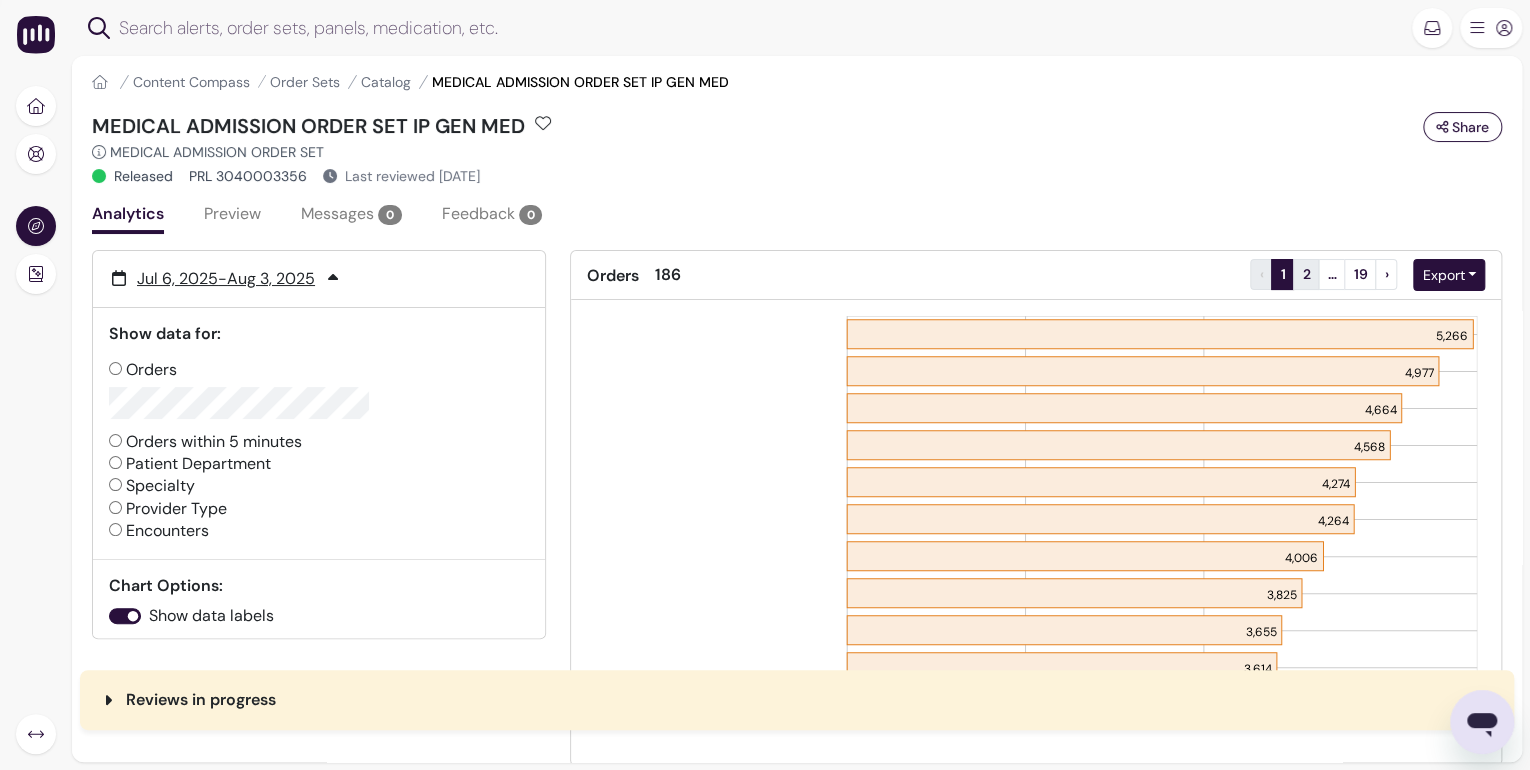 click on "2" at bounding box center (1306, 274) 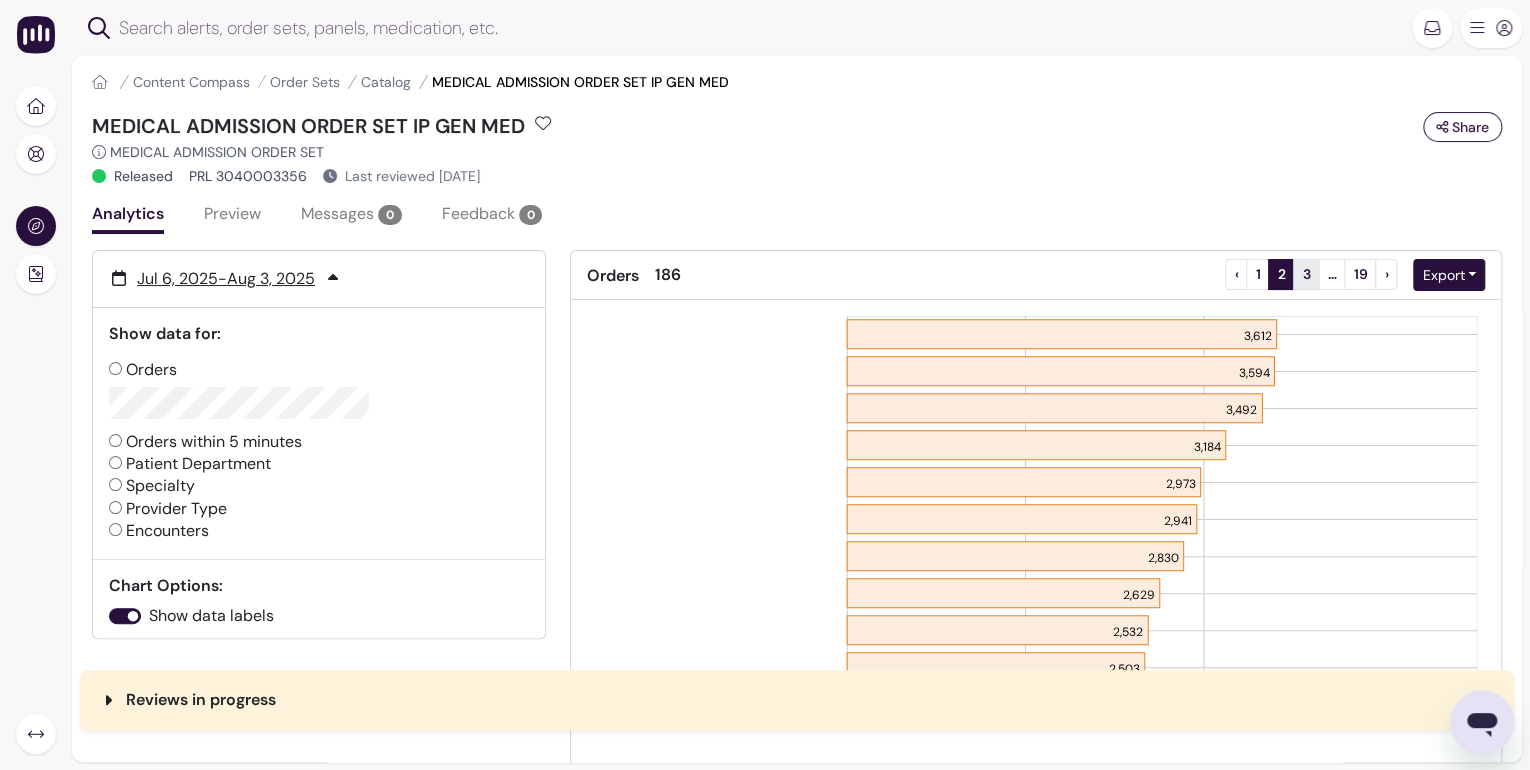 click on "3" at bounding box center [1306, 274] 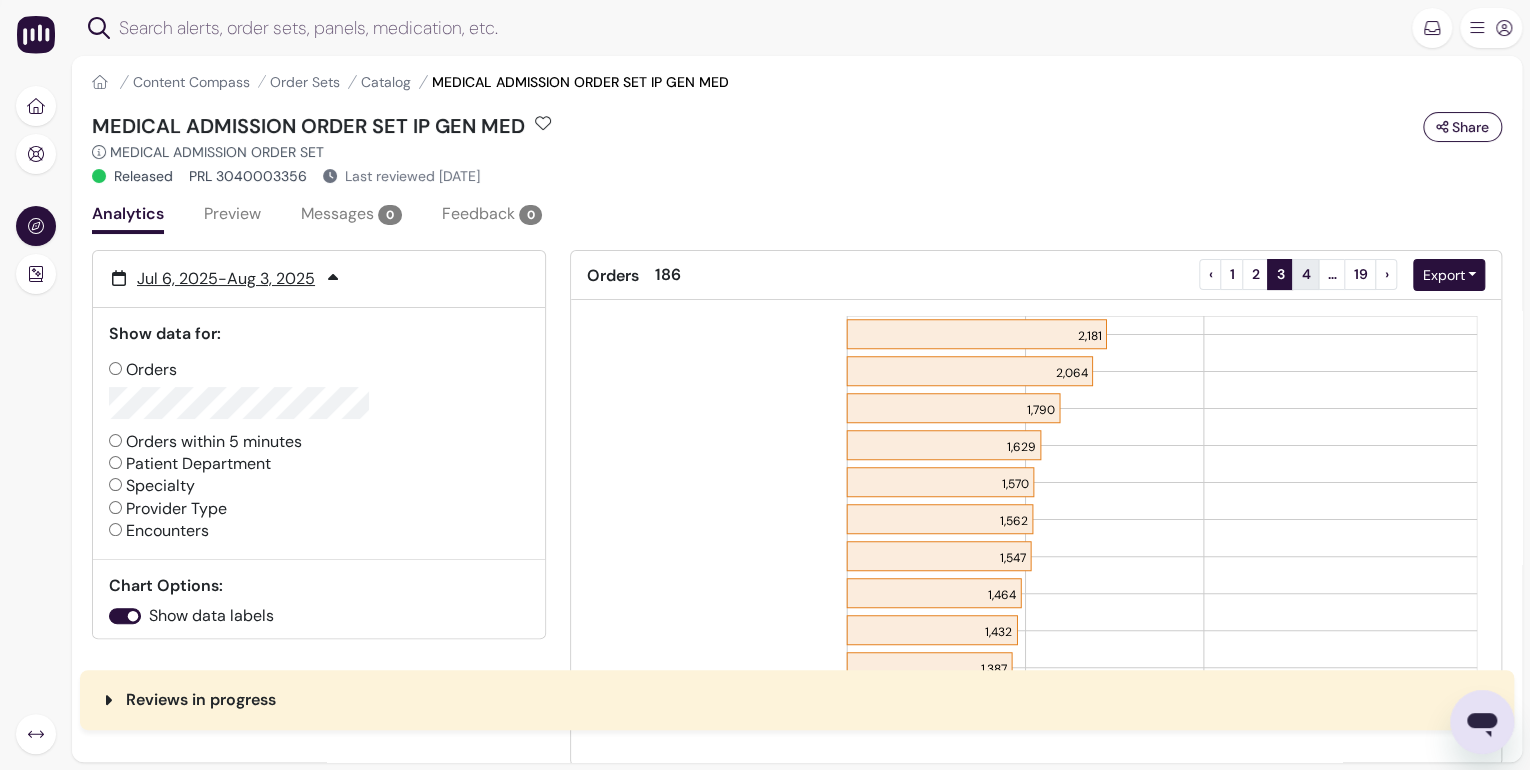 click on "4" at bounding box center (1305, 274) 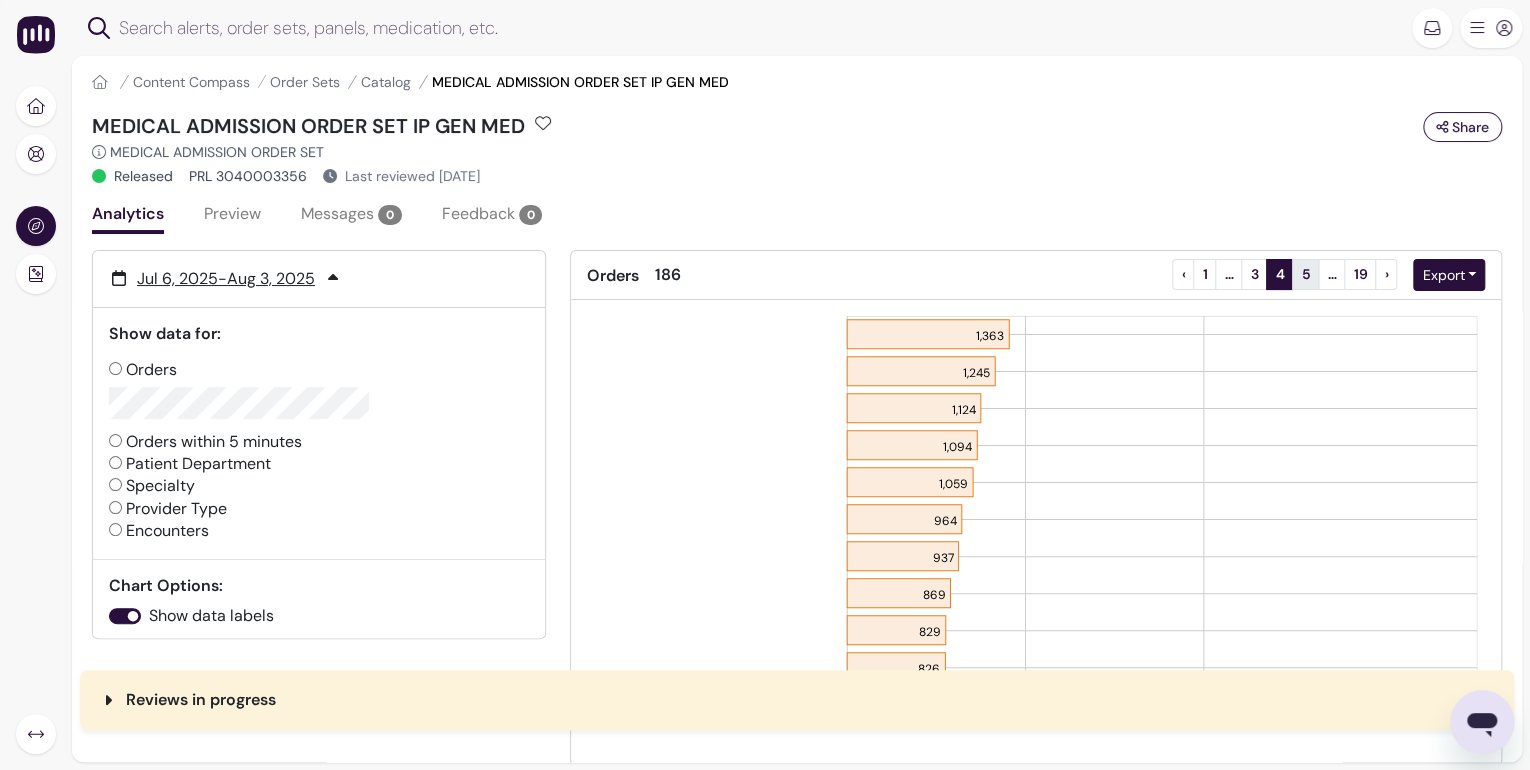 click on "5" at bounding box center (1305, 274) 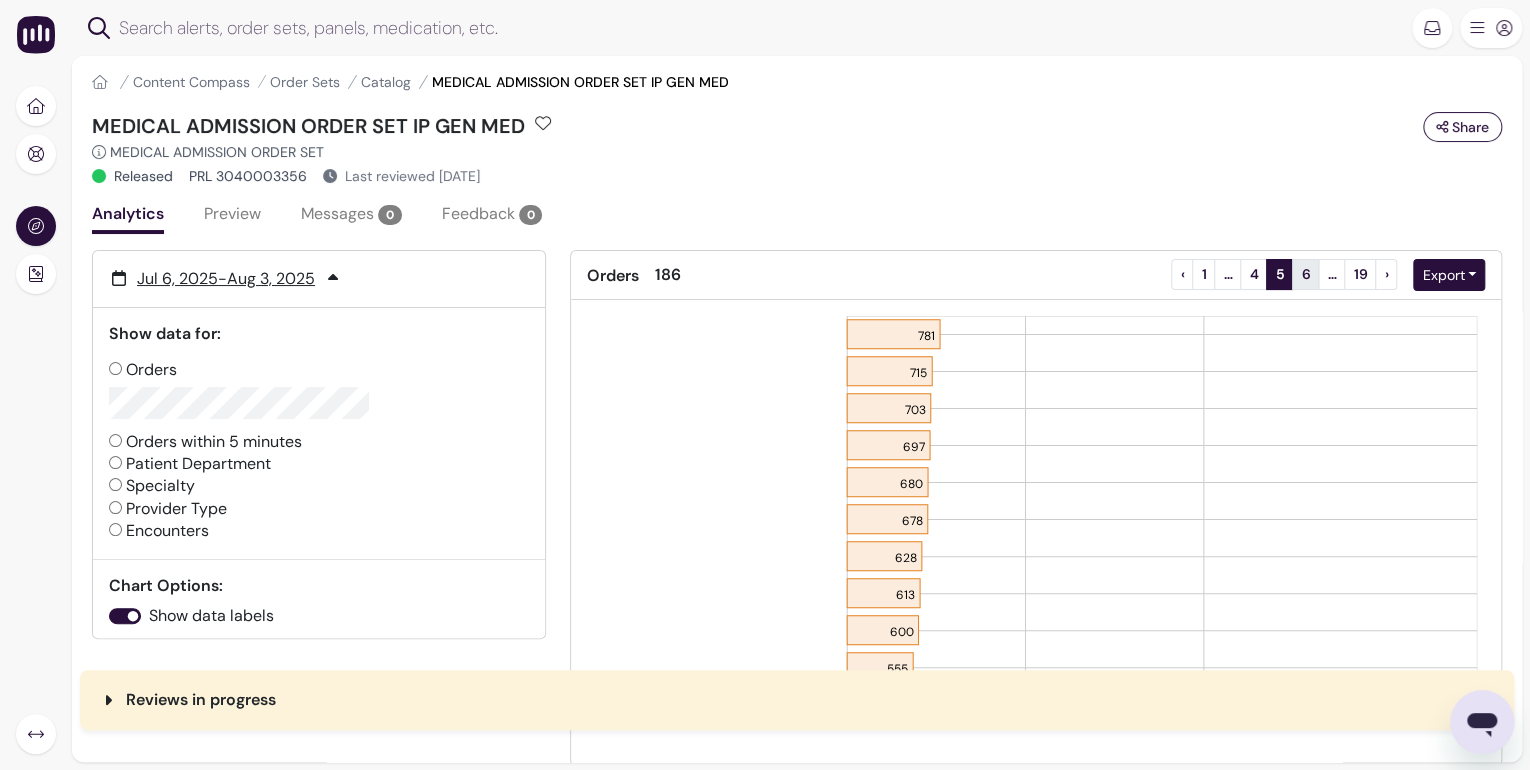 click on "6" at bounding box center (1305, 274) 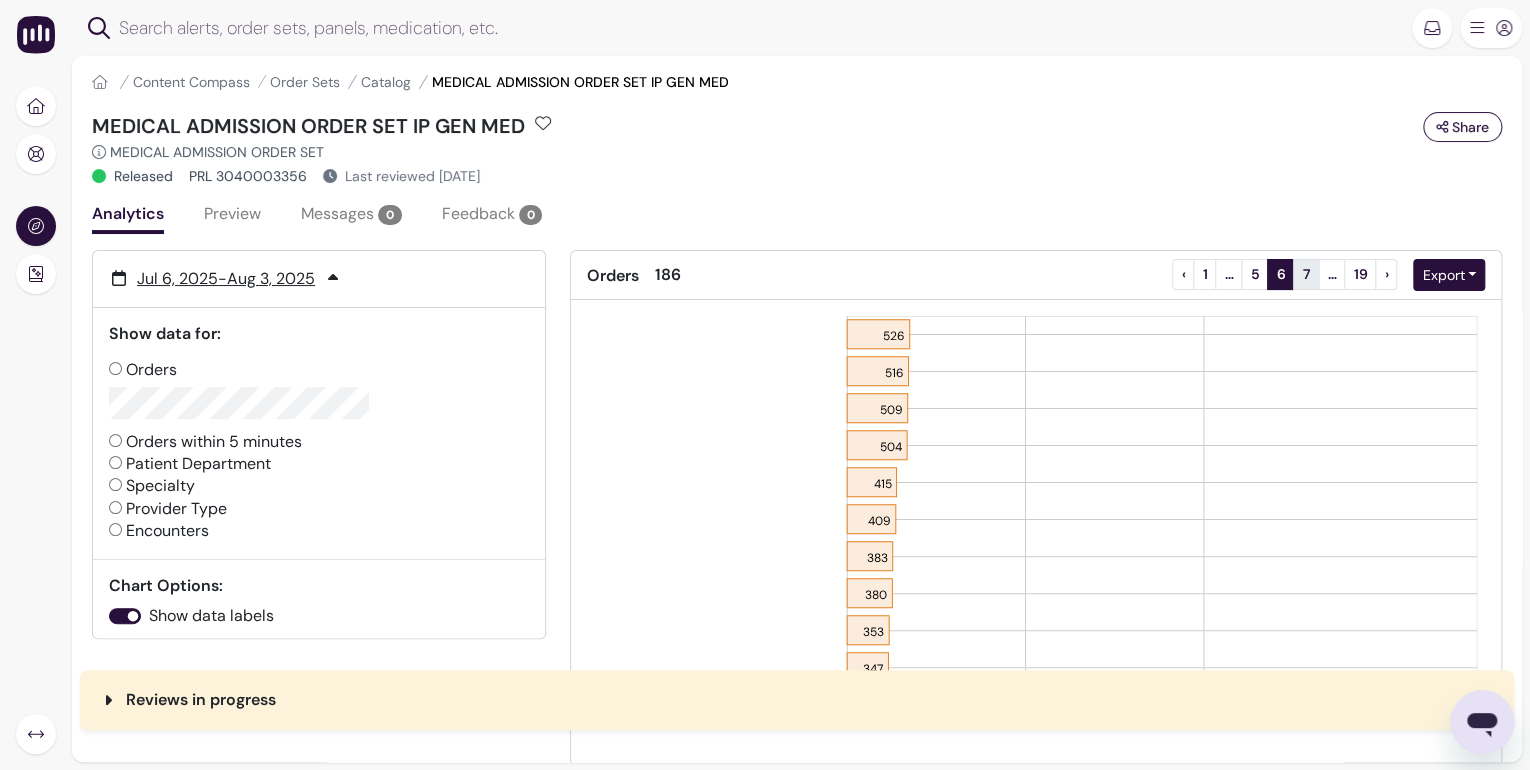 click on "7" at bounding box center [1306, 274] 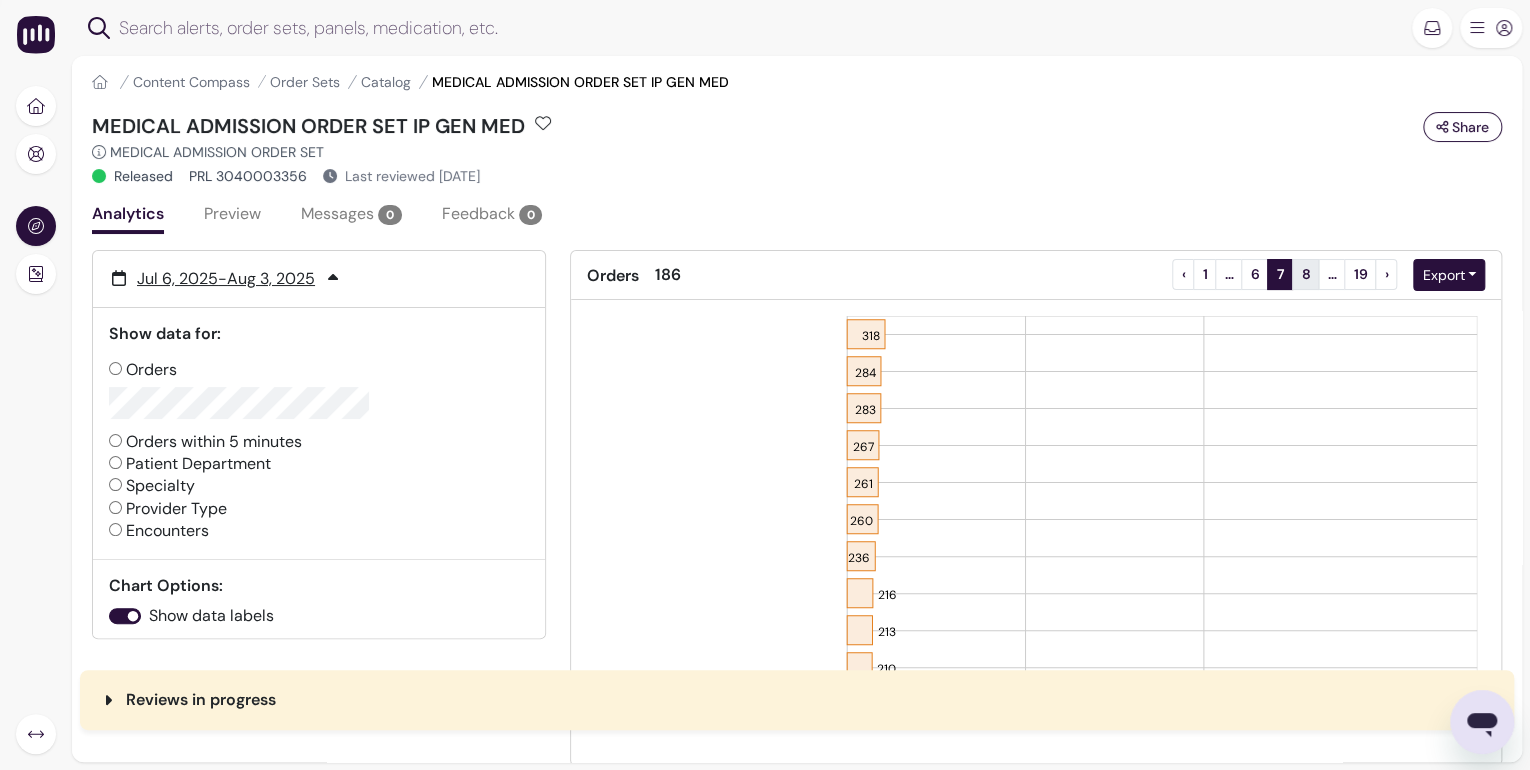 click on "8" at bounding box center (1305, 274) 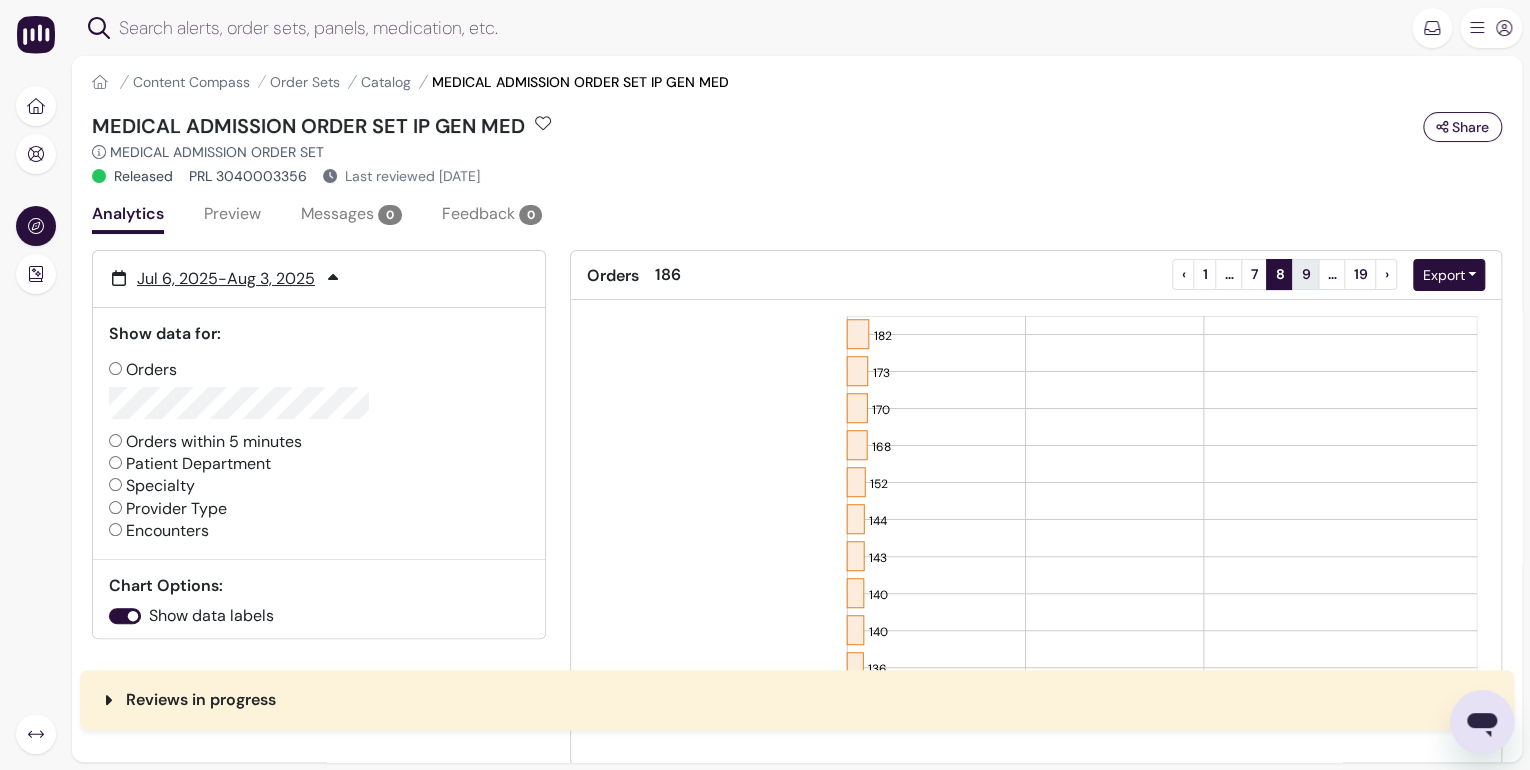 click on "9" at bounding box center [1305, 274] 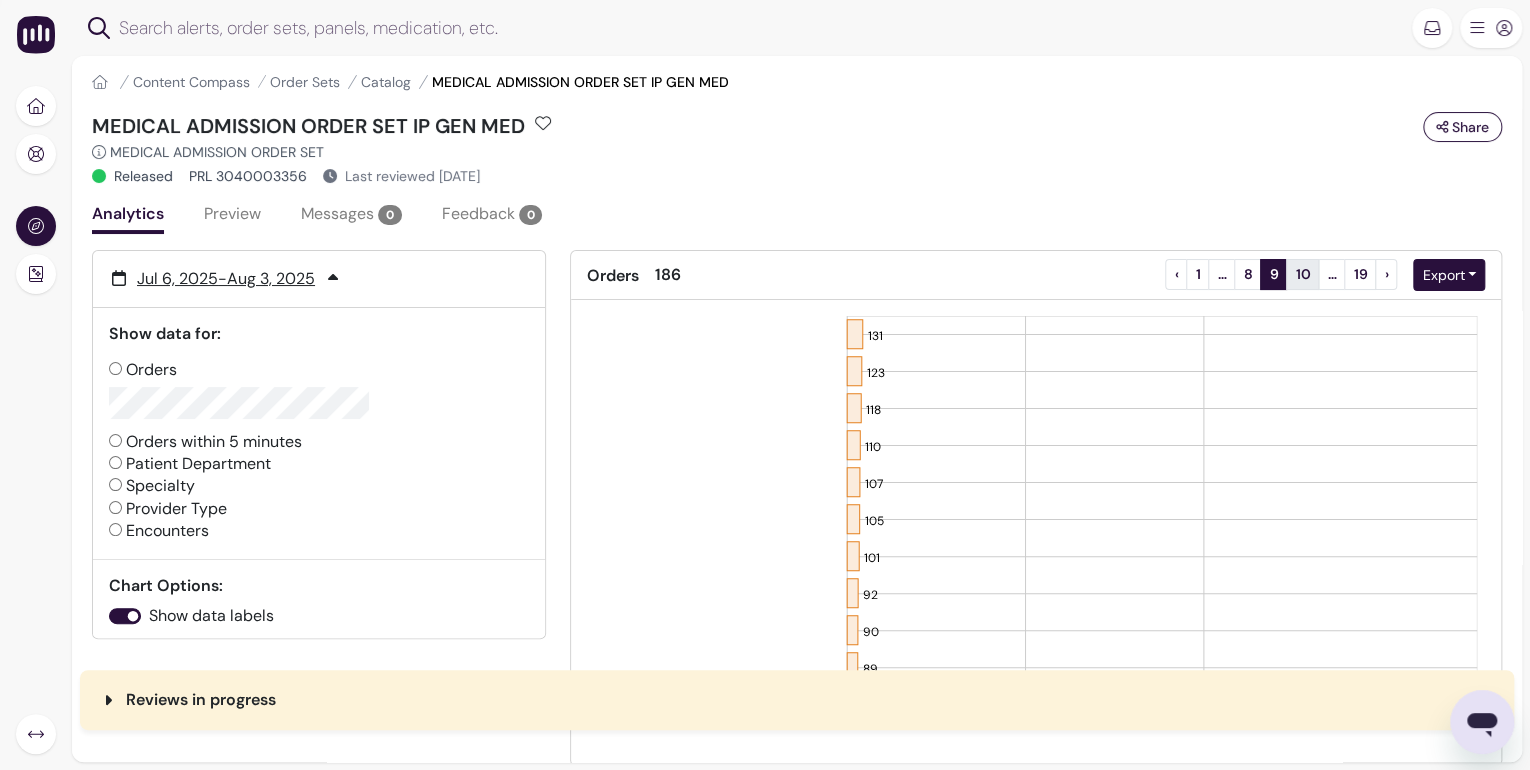 click on "10" at bounding box center [1302, 274] 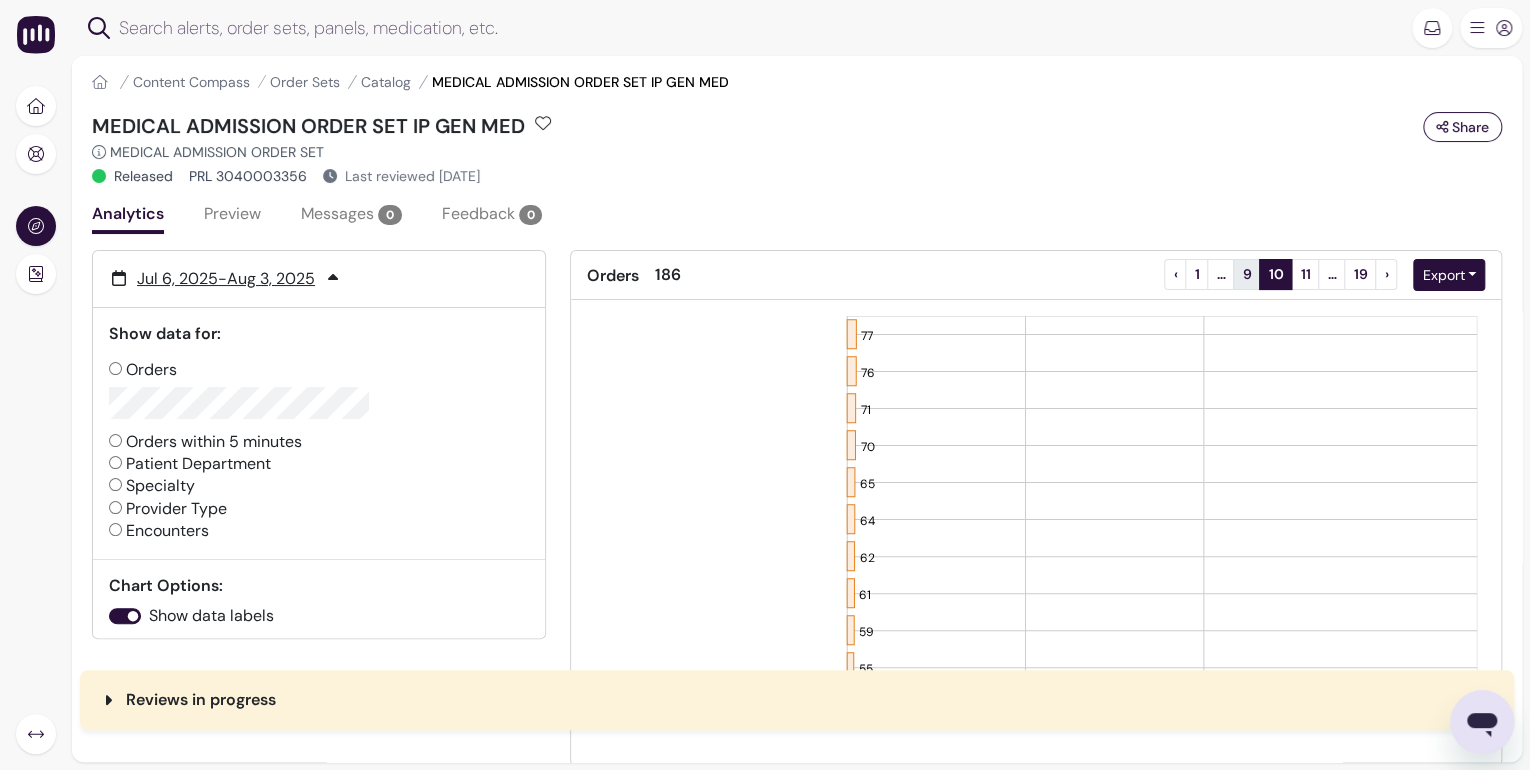 click on "9" at bounding box center [1246, 274] 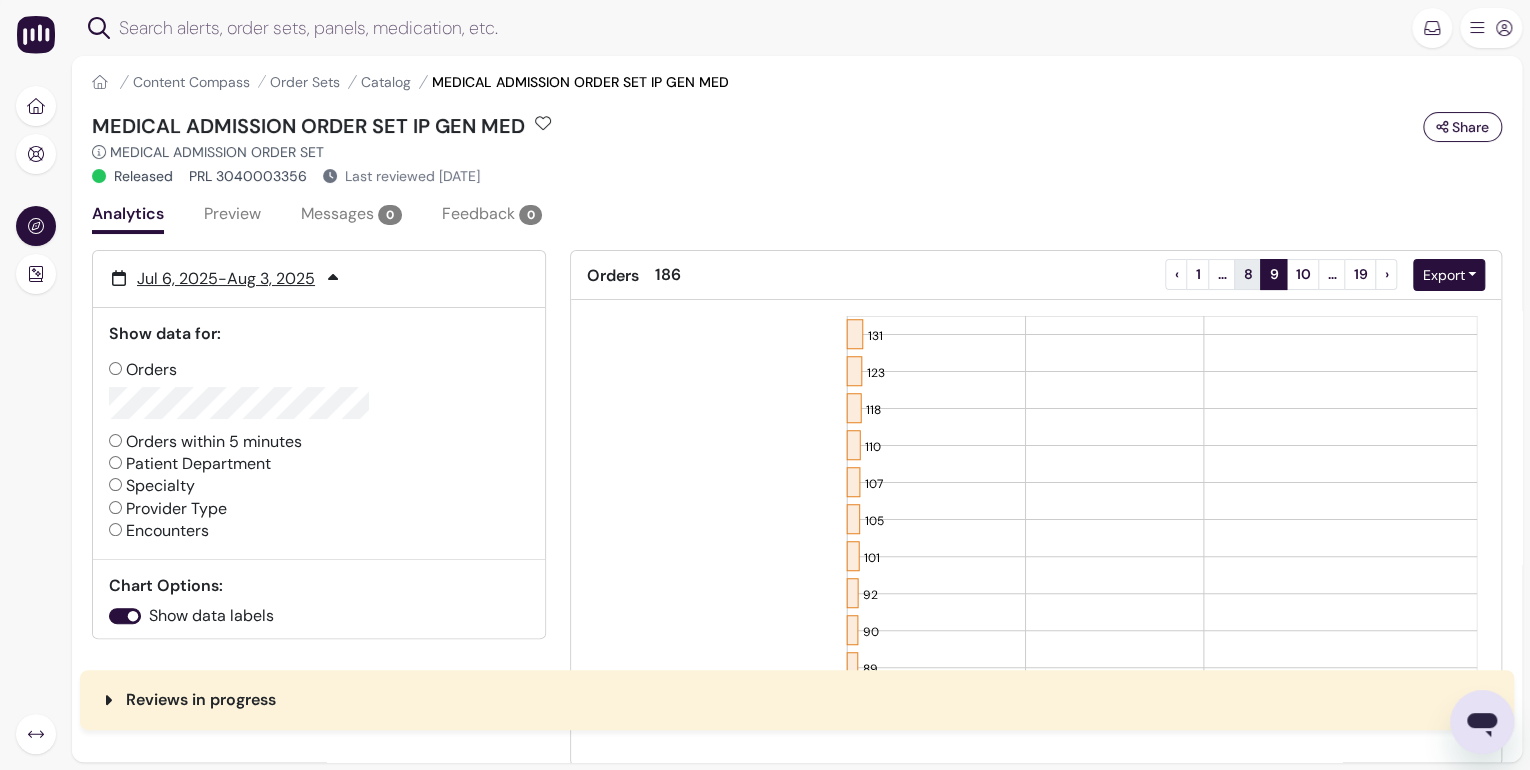 click on "8" at bounding box center [1247, 274] 